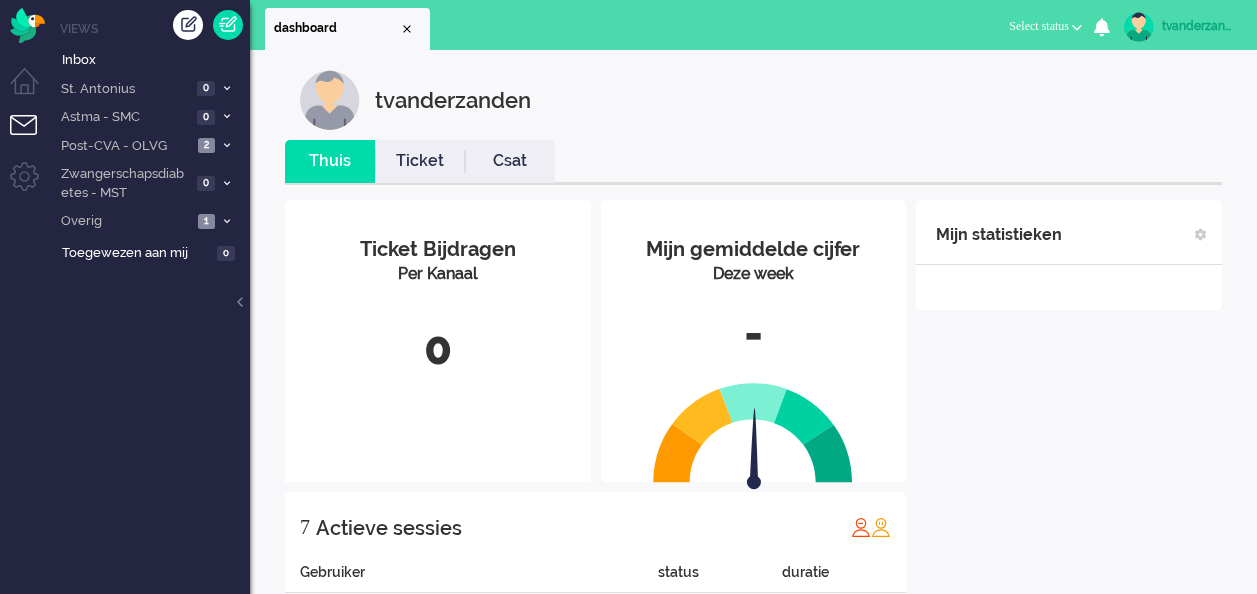 scroll, scrollTop: 0, scrollLeft: 0, axis: both 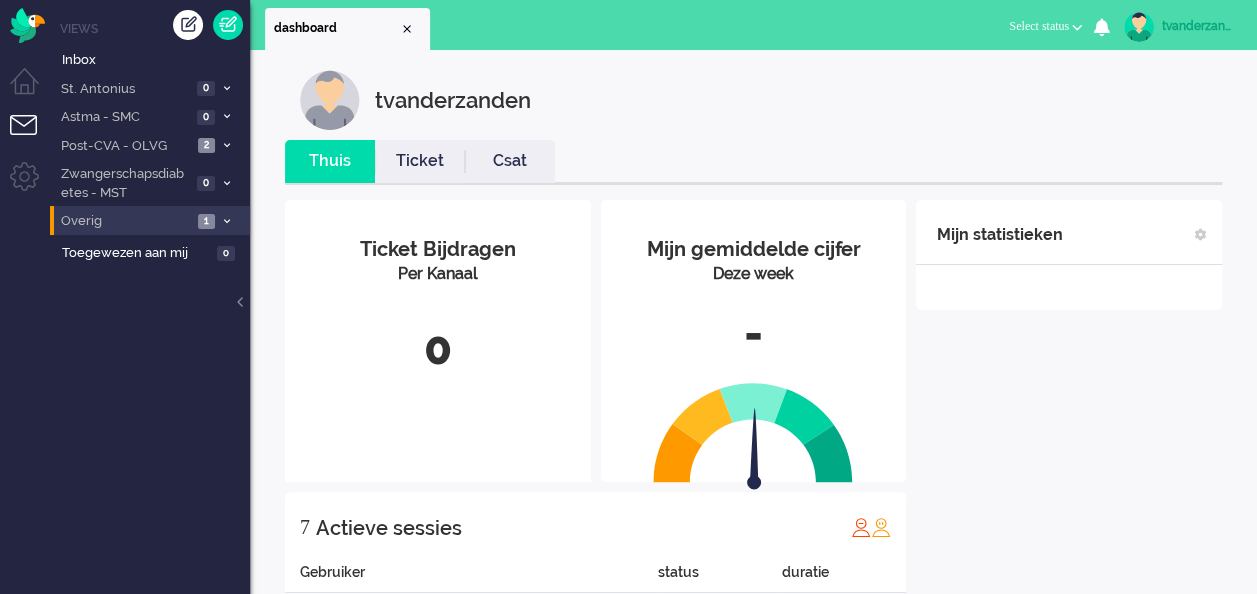 click on "Overig" at bounding box center (125, 221) 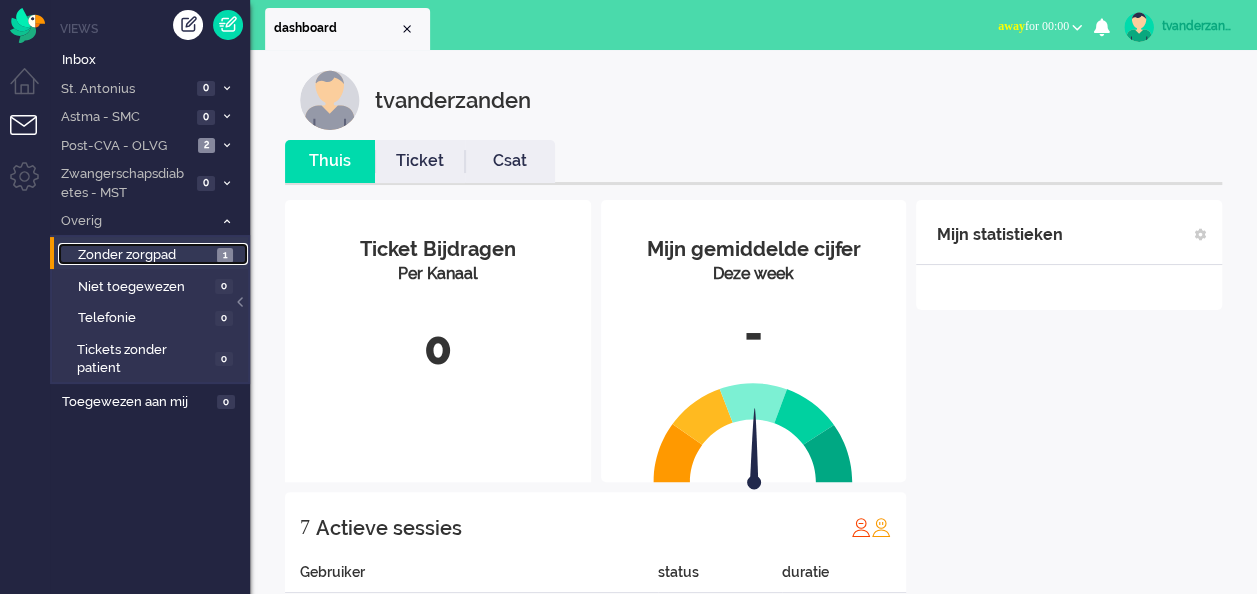 click on "Zonder zorgpad" at bounding box center (145, 255) 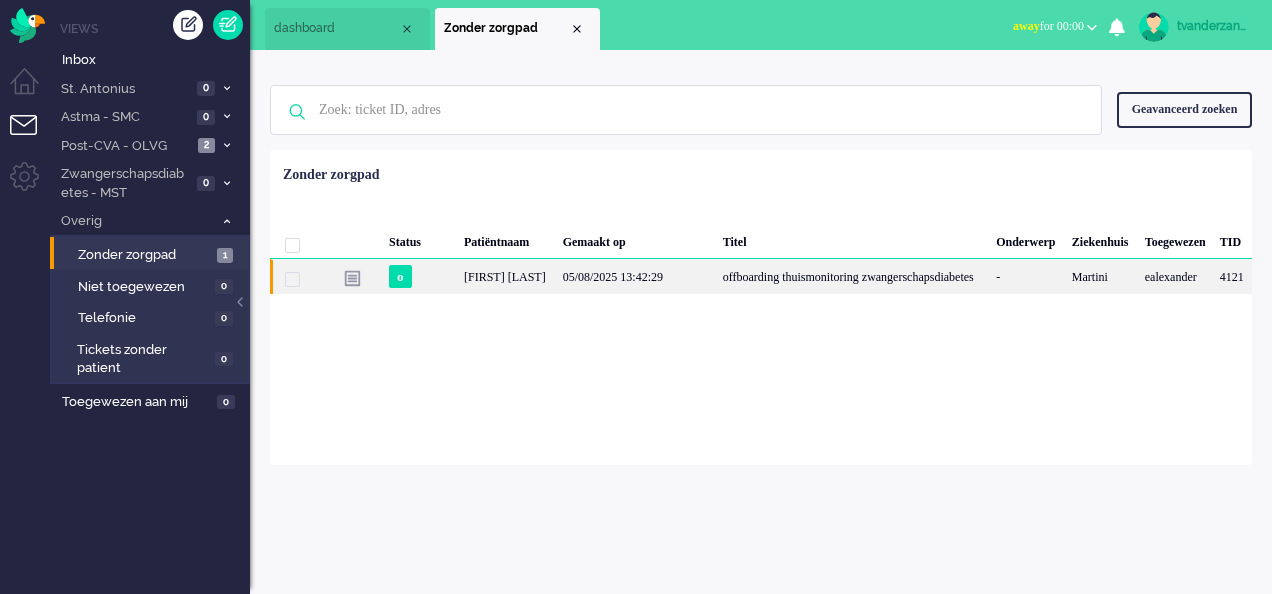 click on "05/08/2025 13:42:29" 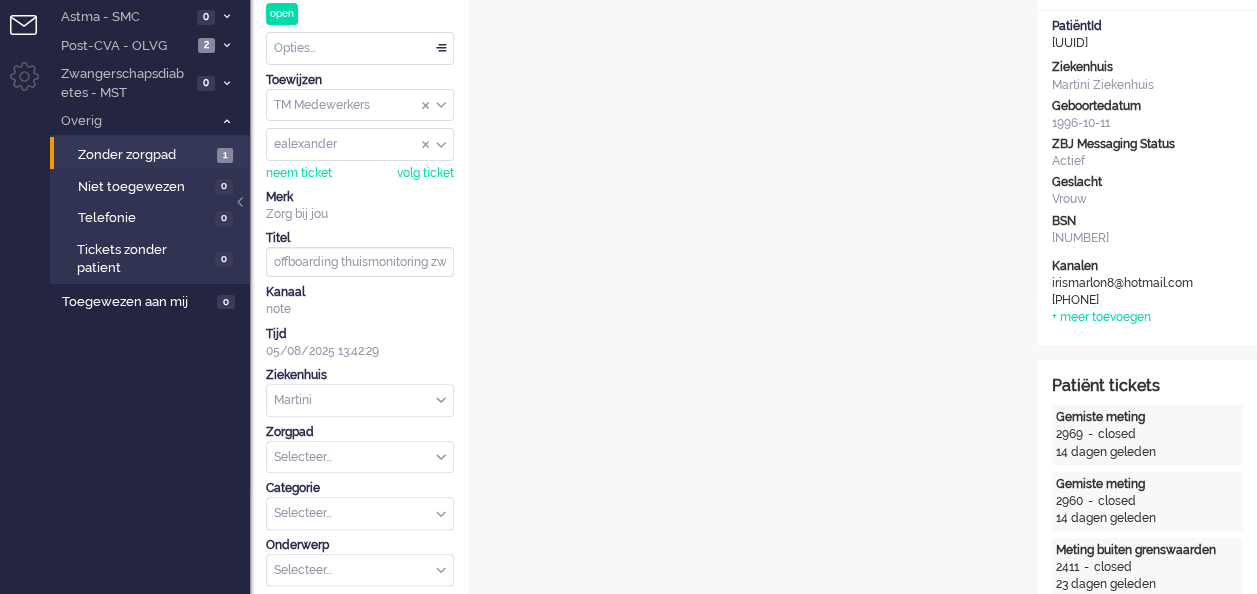 scroll, scrollTop: 0, scrollLeft: 0, axis: both 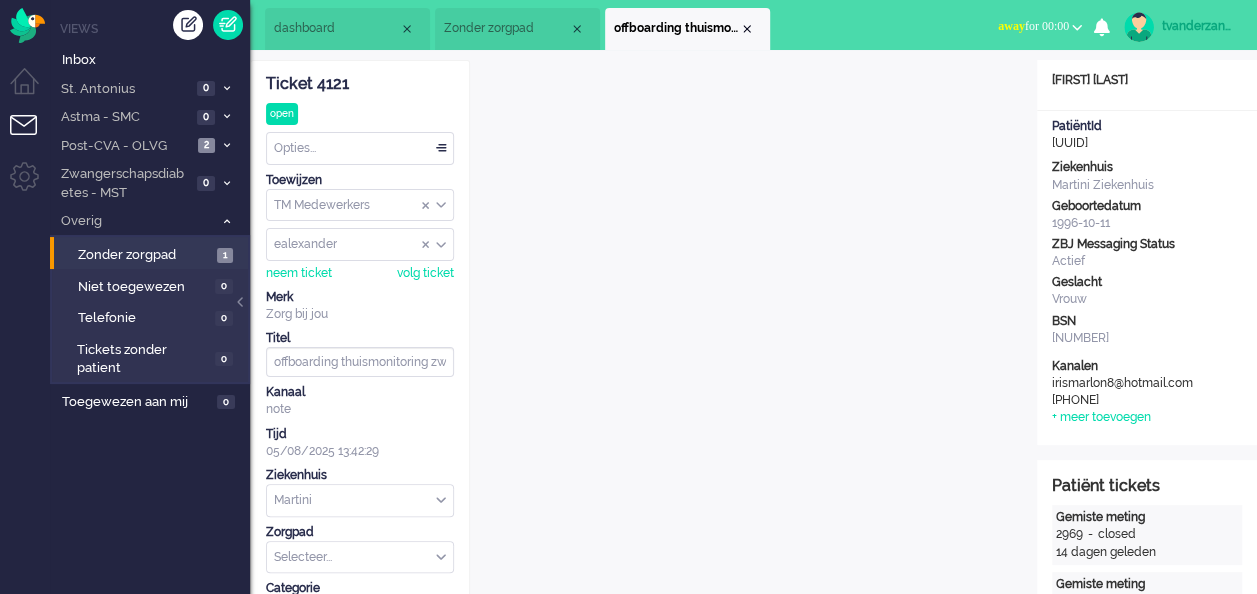 click on "offboarding thuismonitoring zwangerschapsdiabetes" at bounding box center [687, 29] 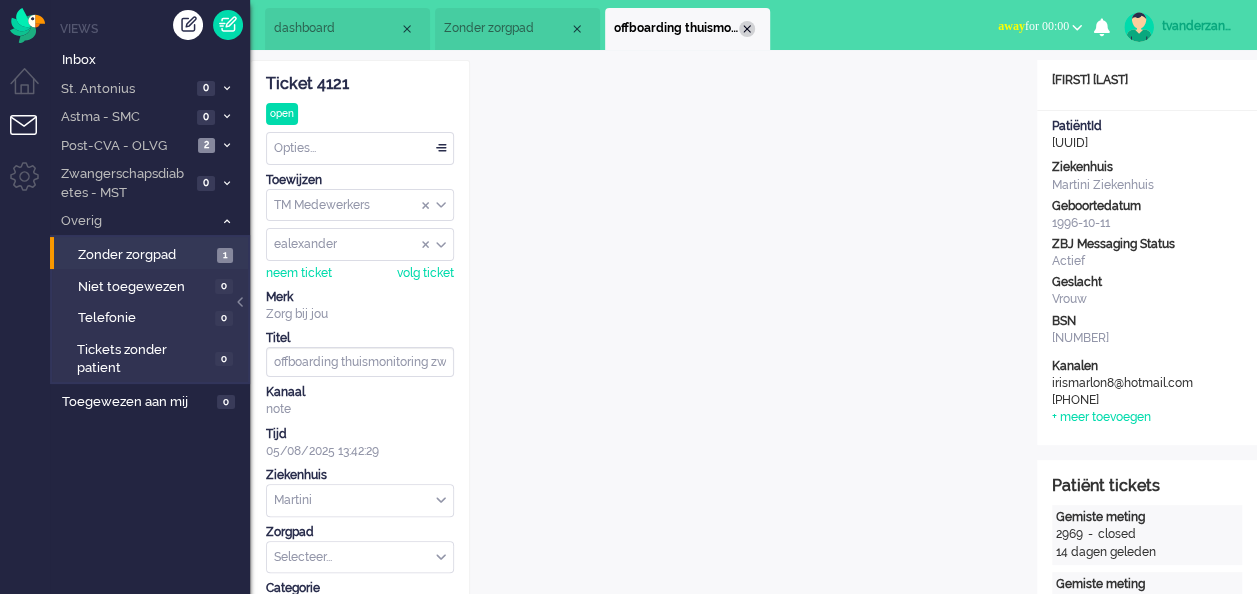 click at bounding box center [747, 29] 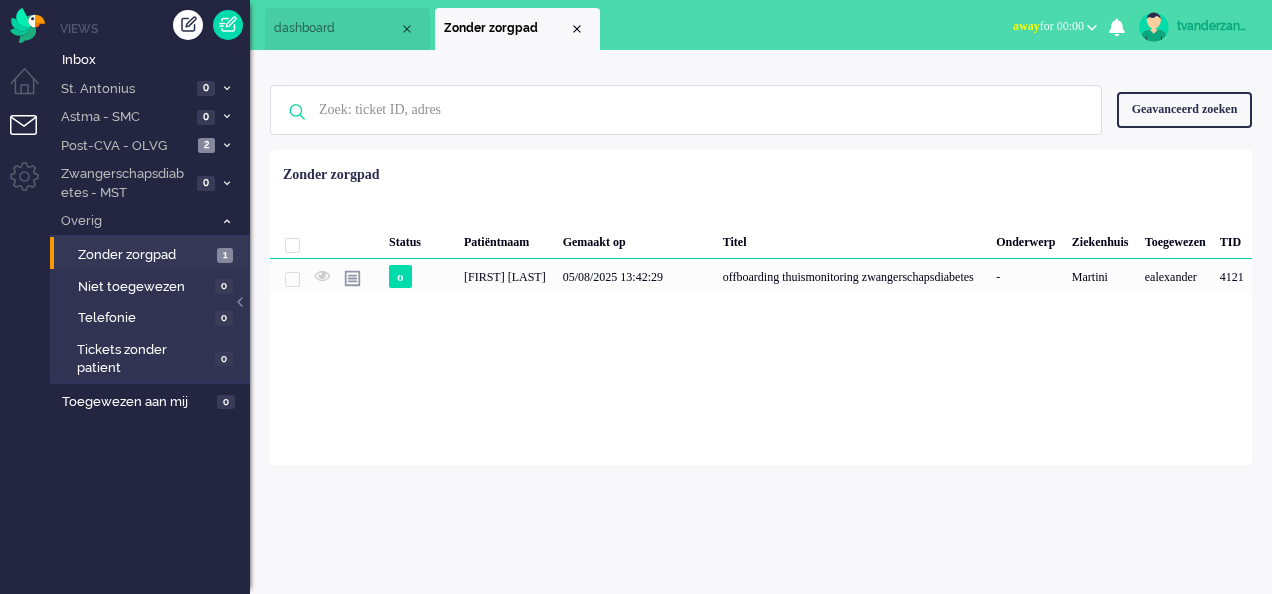 click on "tvanderzanden" at bounding box center [1214, 26] 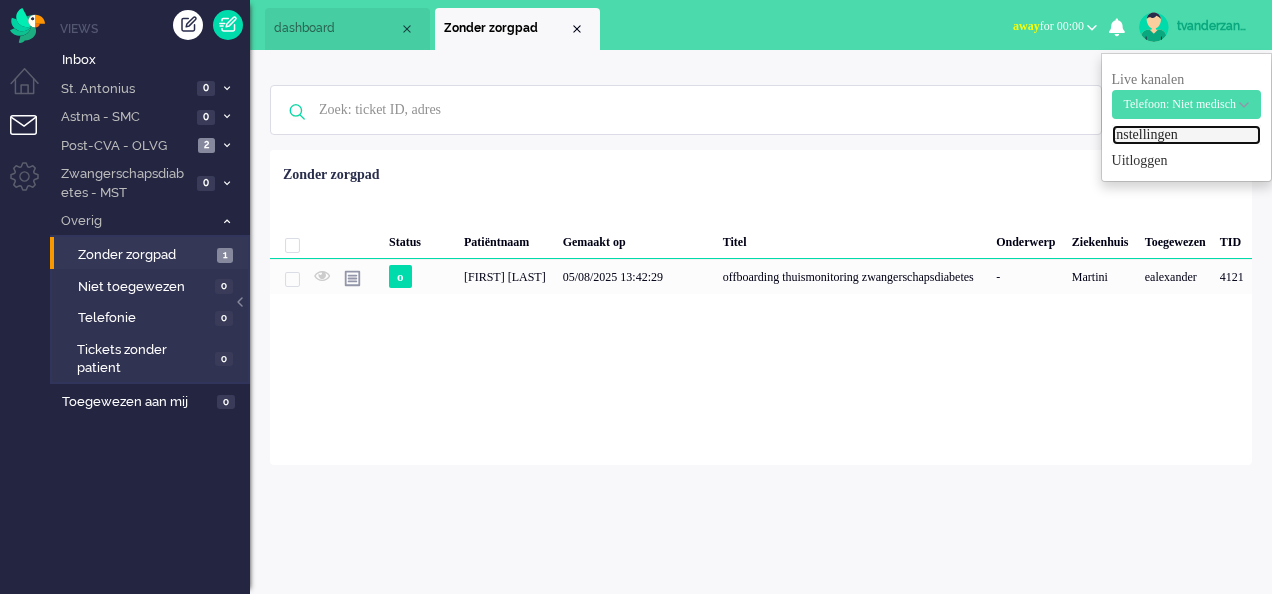 click on "Instellingen" at bounding box center (1186, 135) 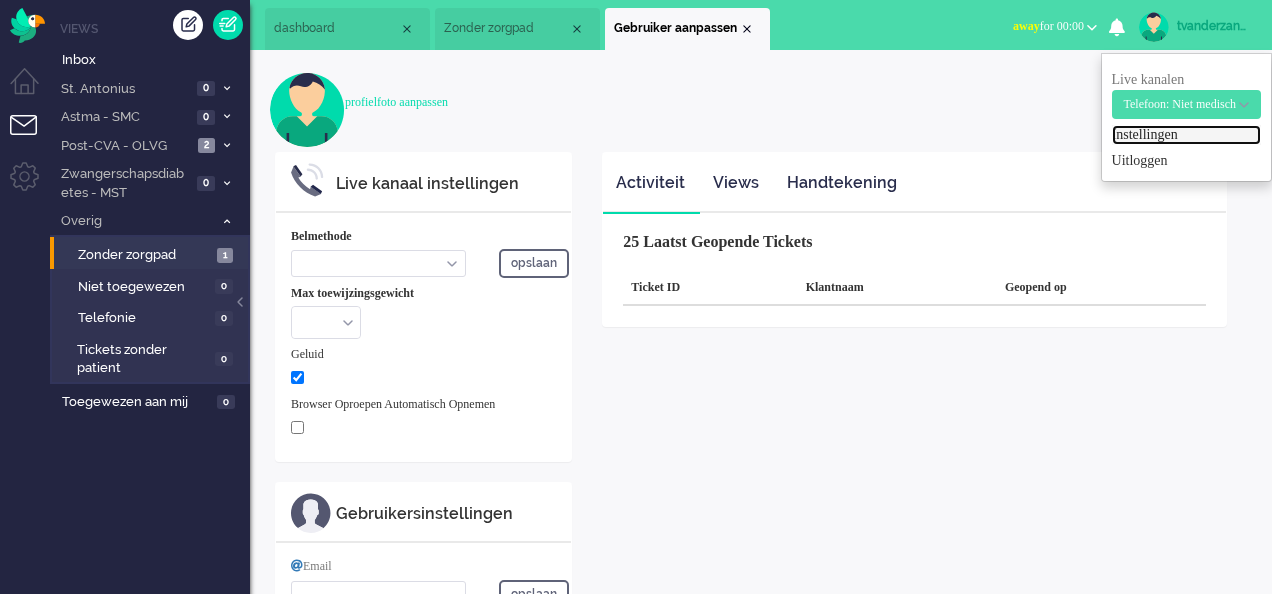 select on "browser" 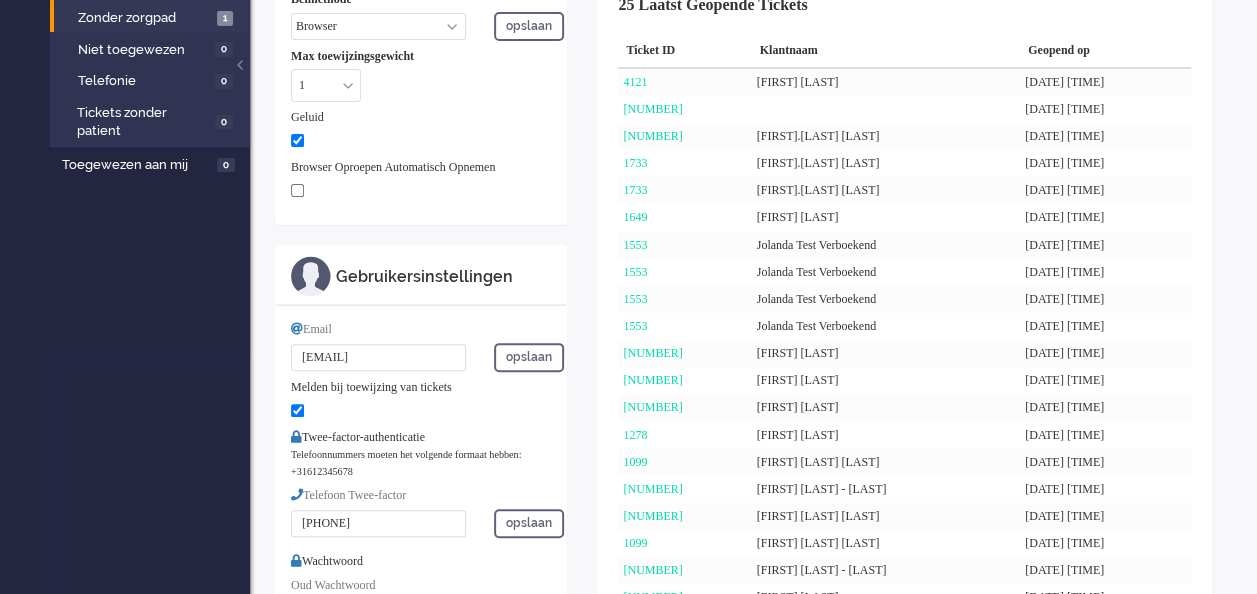 scroll, scrollTop: 0, scrollLeft: 0, axis: both 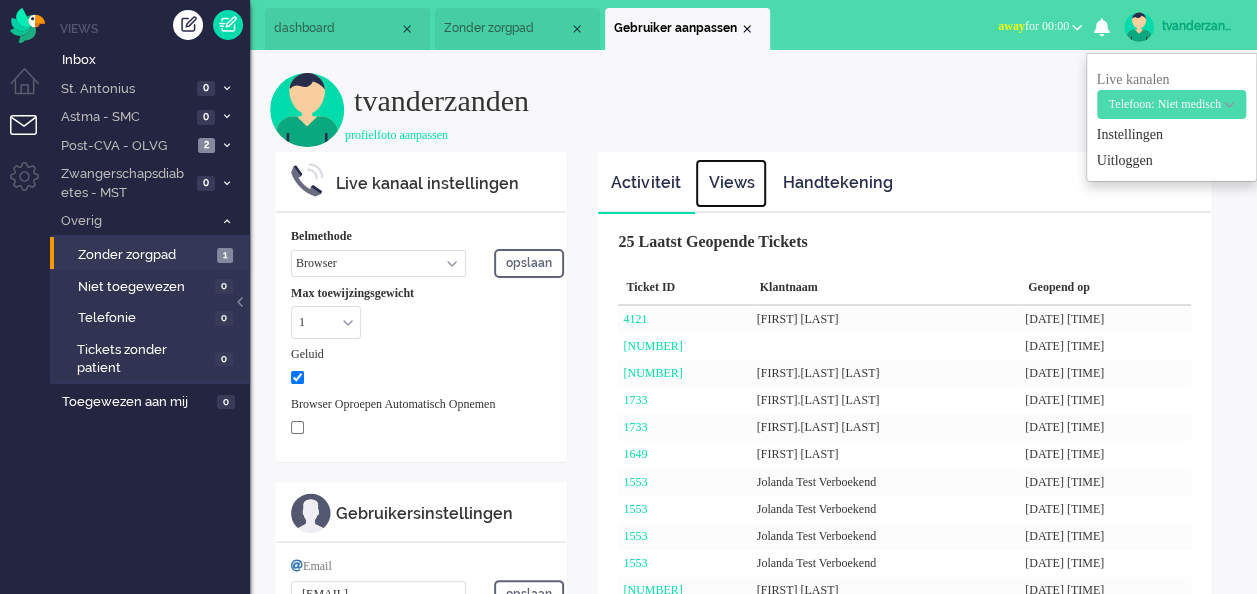 click on "Views" at bounding box center (731, 183) 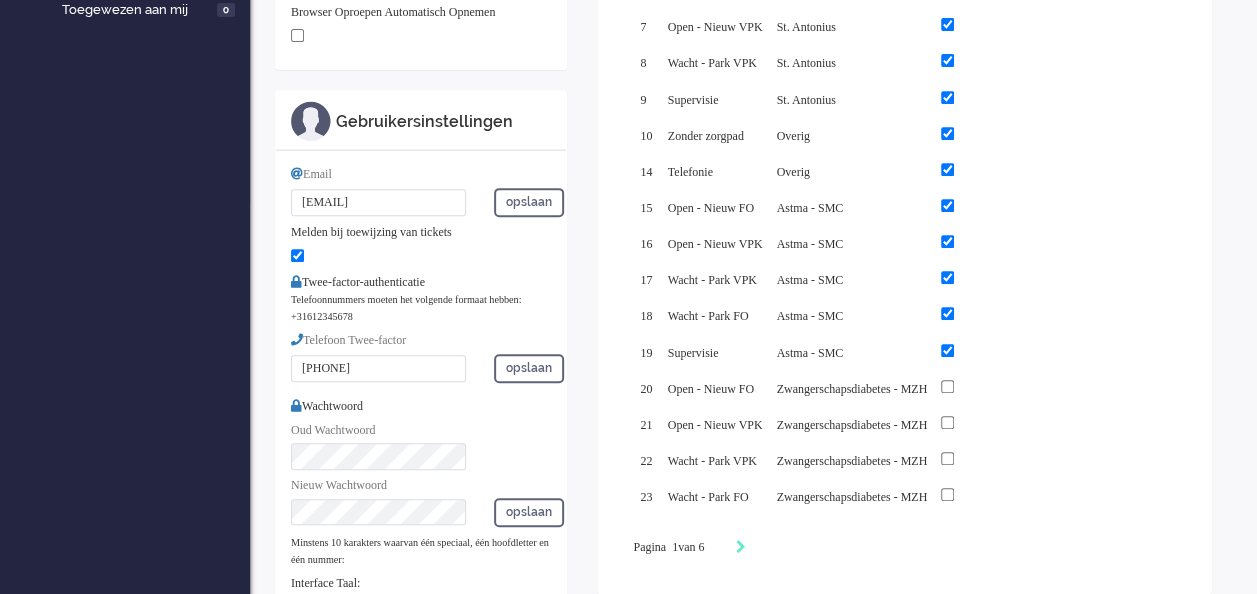scroll, scrollTop: 500, scrollLeft: 0, axis: vertical 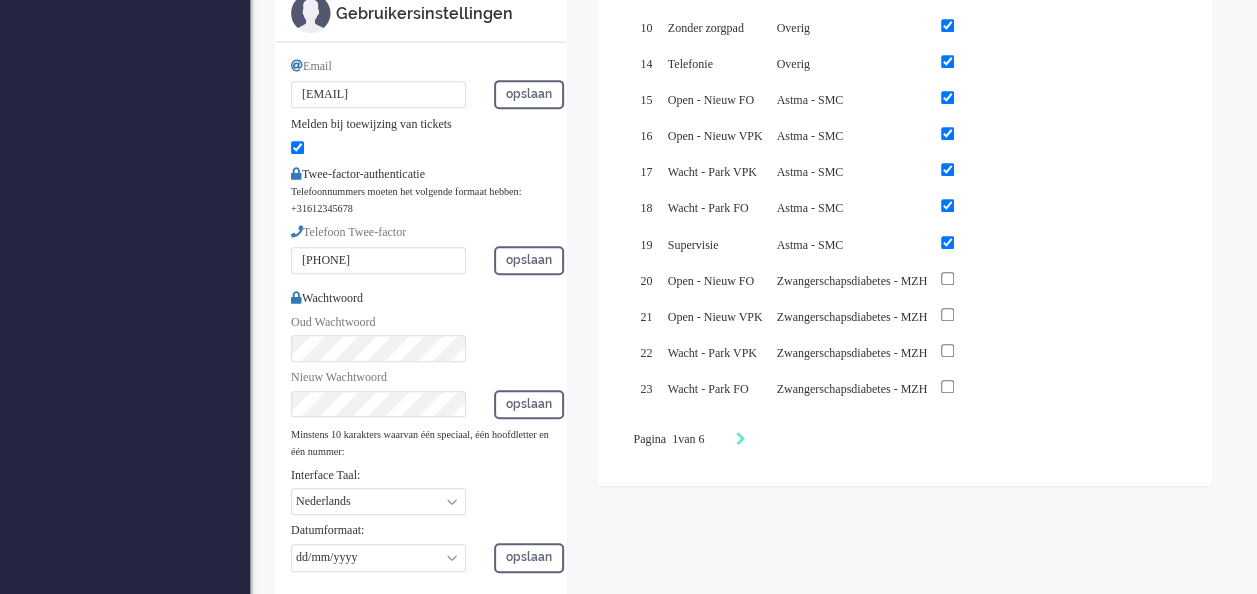 click 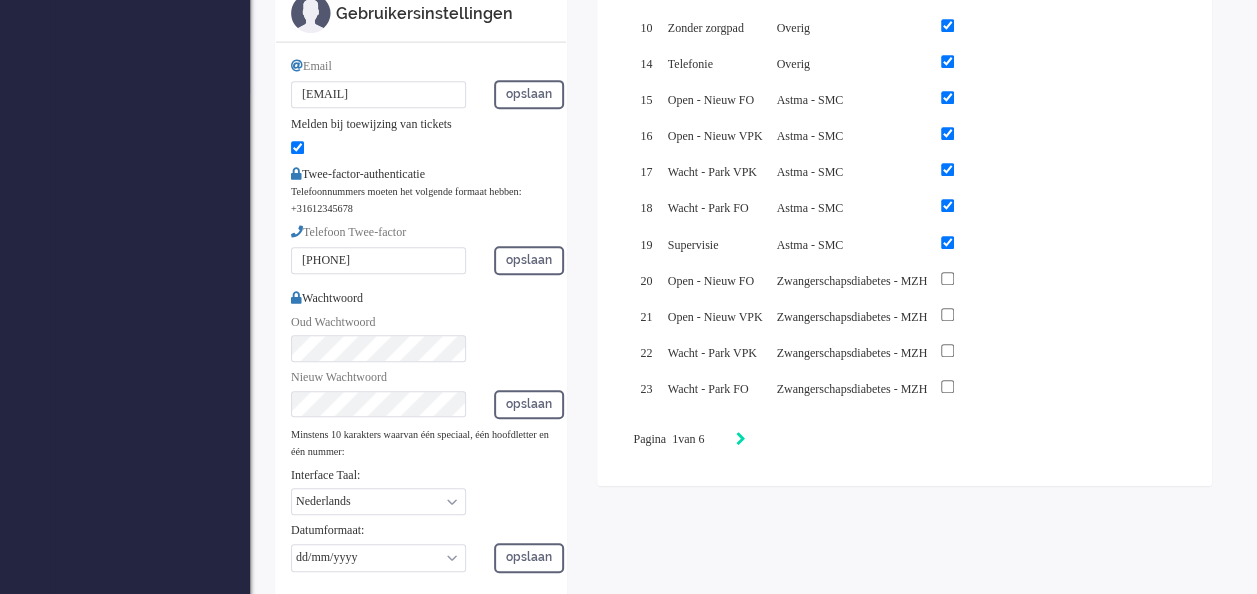 click 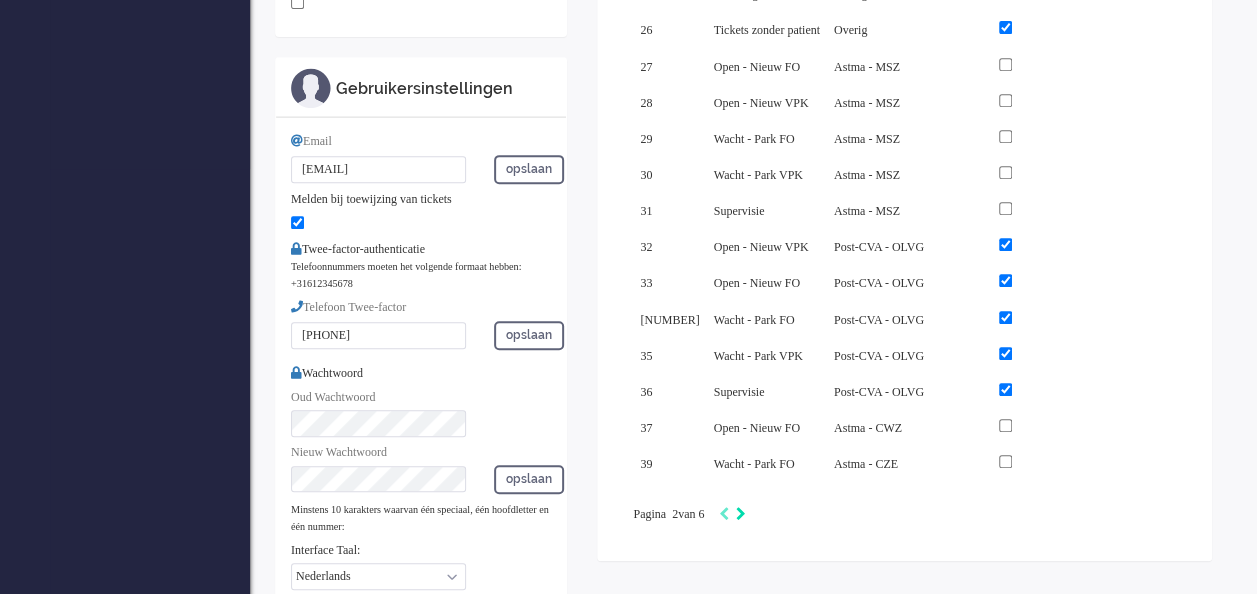 scroll, scrollTop: 500, scrollLeft: 0, axis: vertical 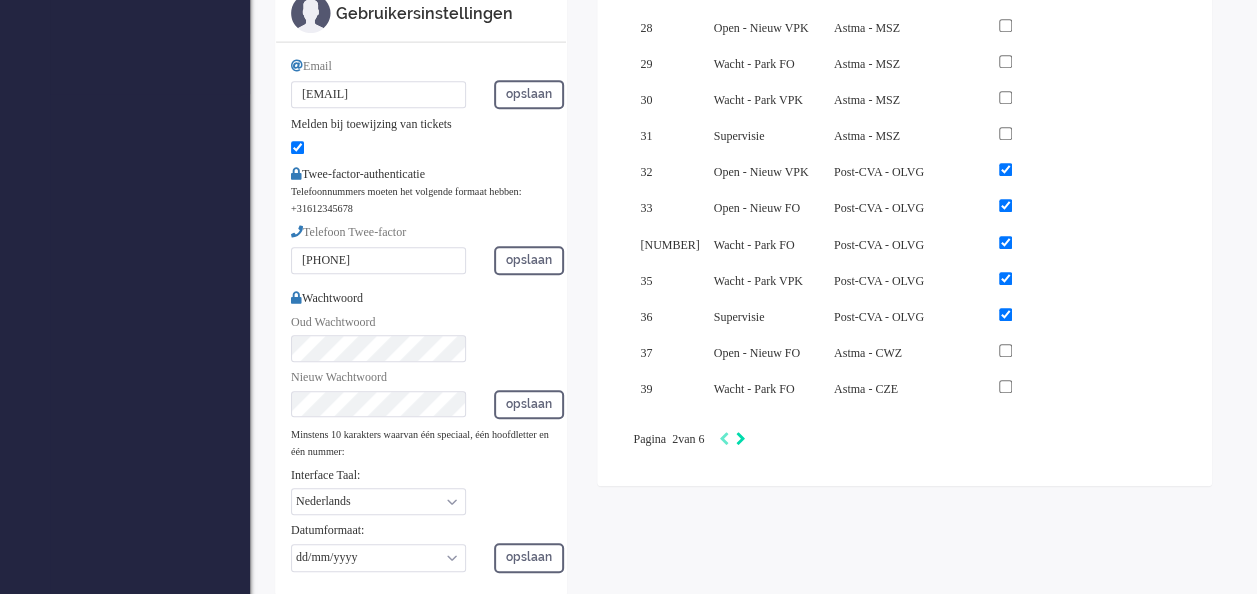 click 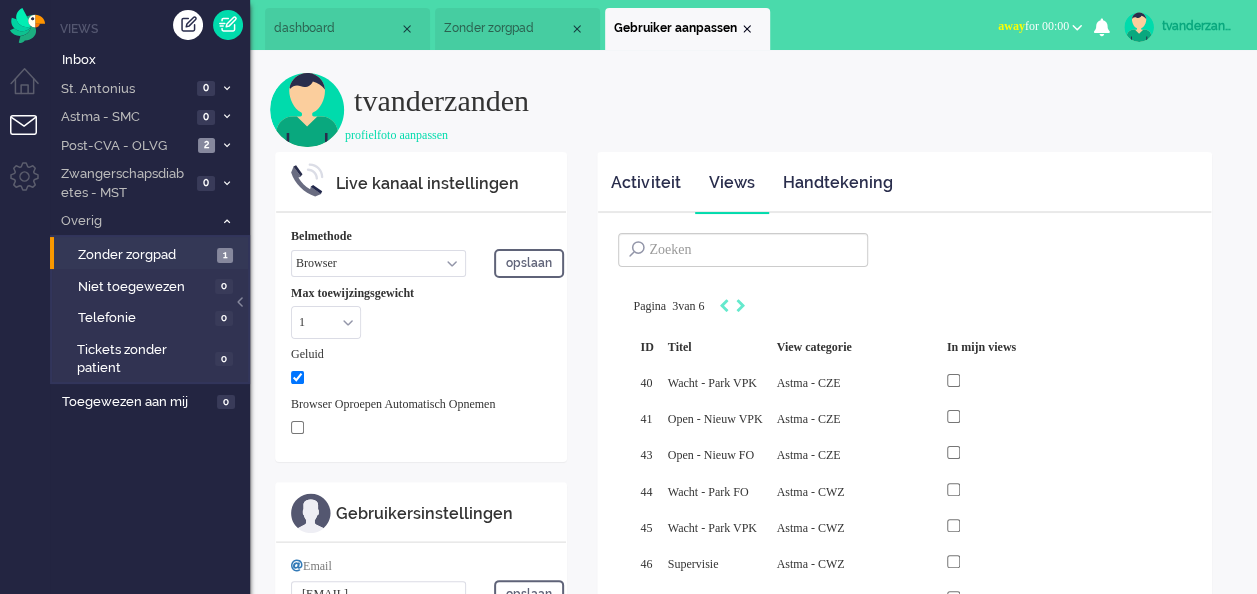 scroll, scrollTop: 100, scrollLeft: 0, axis: vertical 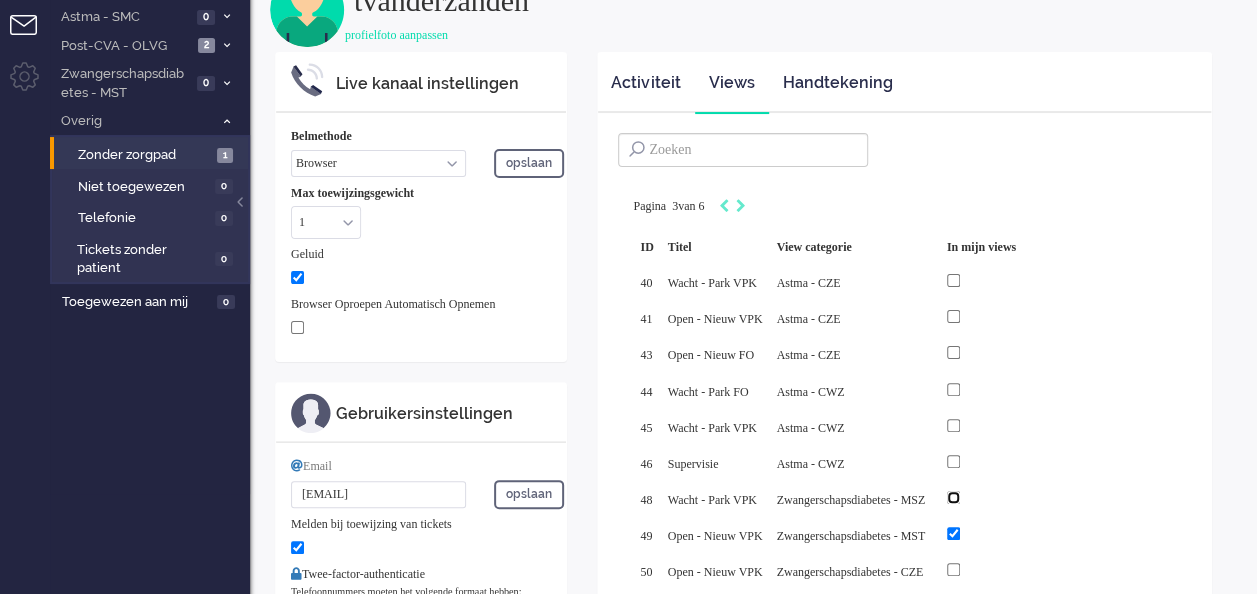 click at bounding box center [953, 497] 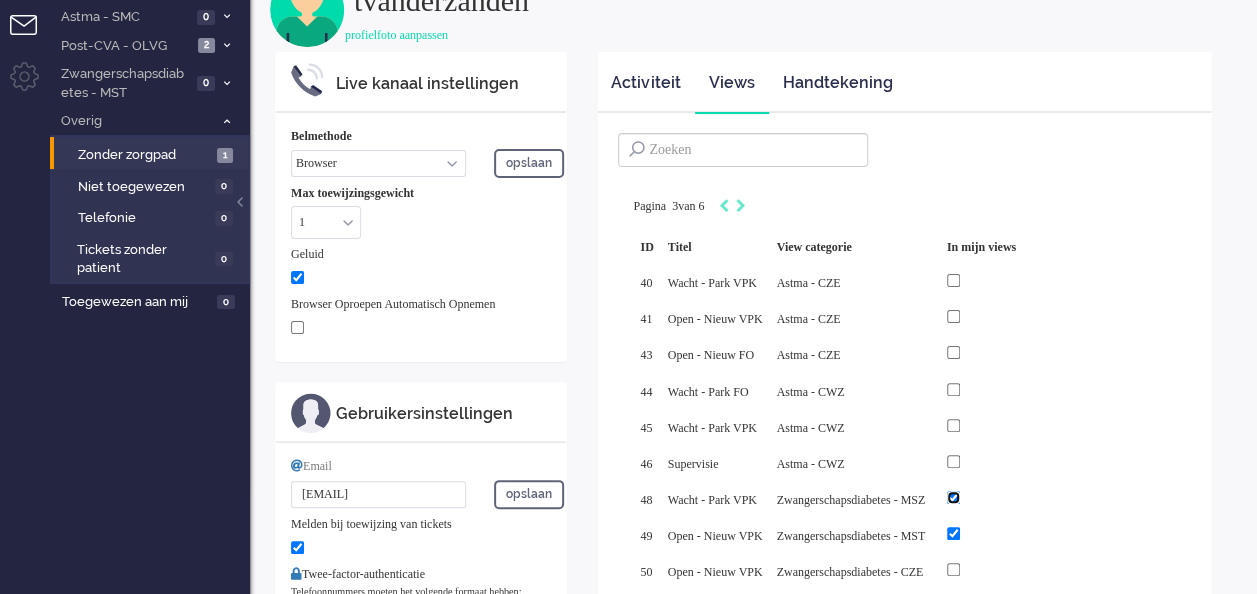 click at bounding box center (953, 497) 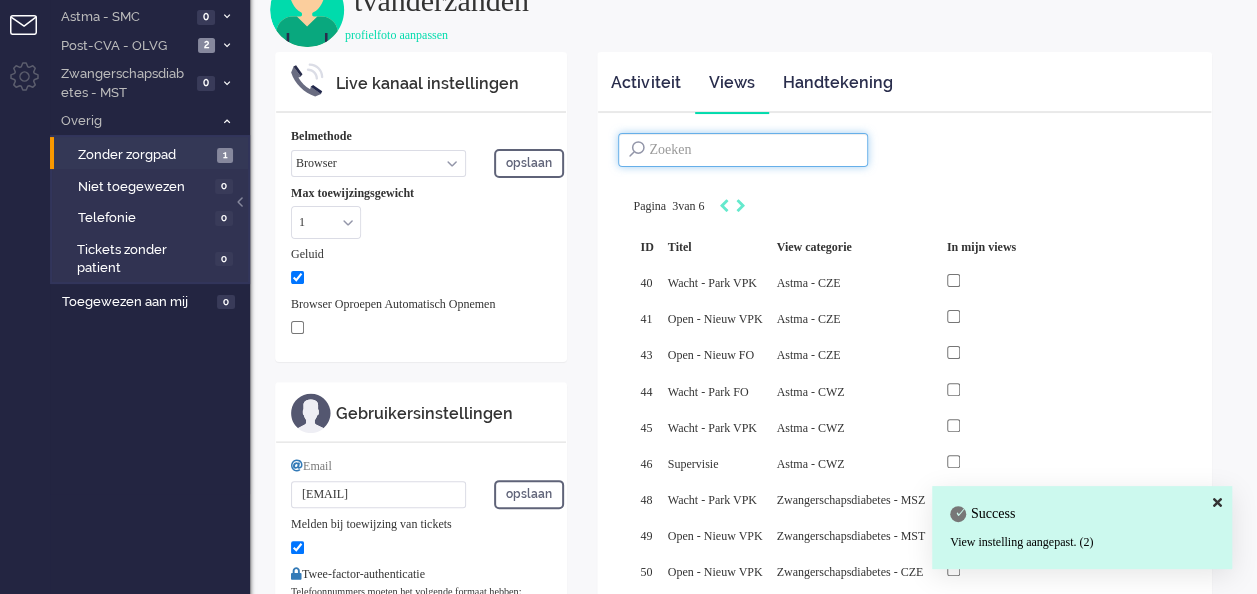 click at bounding box center (743, 150) 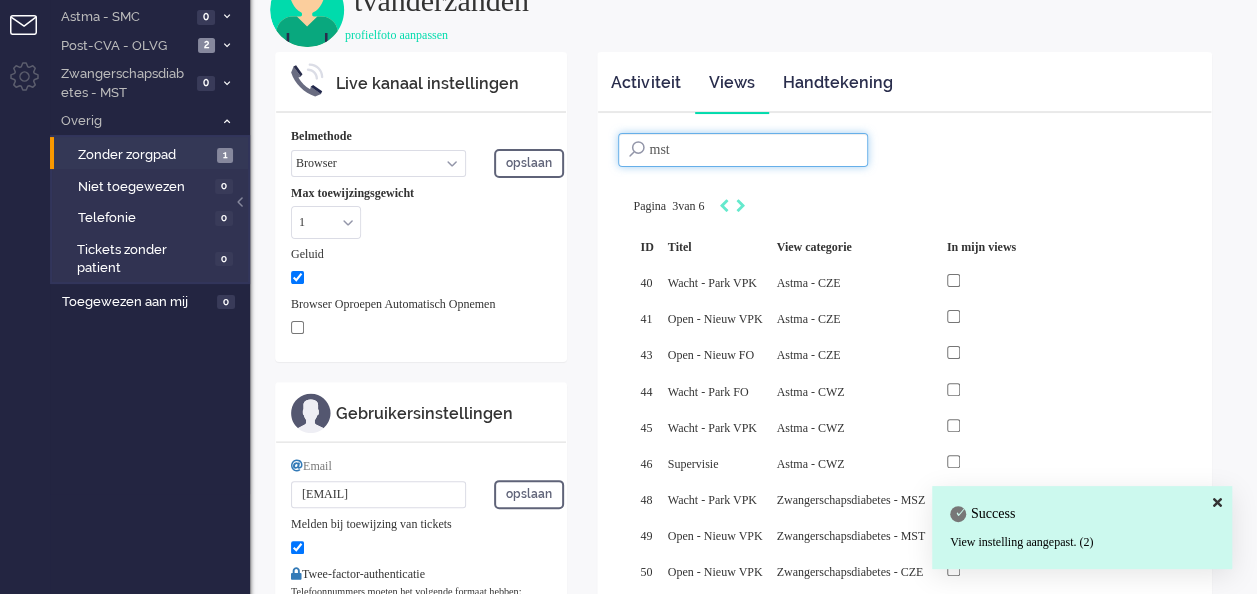 type on "mst" 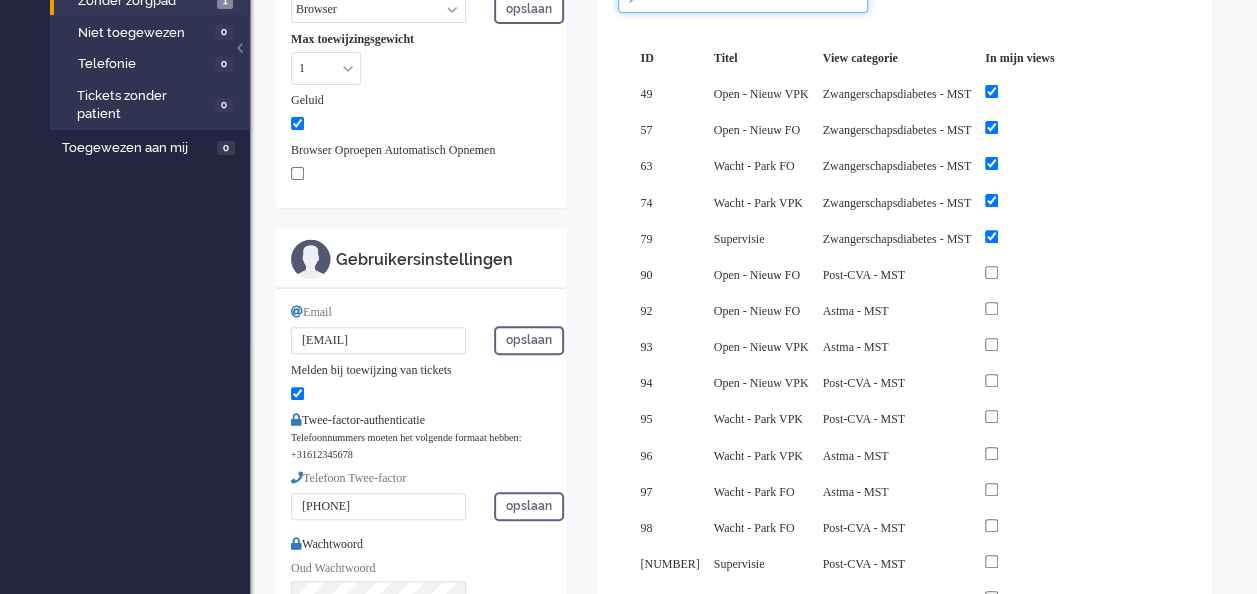 scroll, scrollTop: 300, scrollLeft: 0, axis: vertical 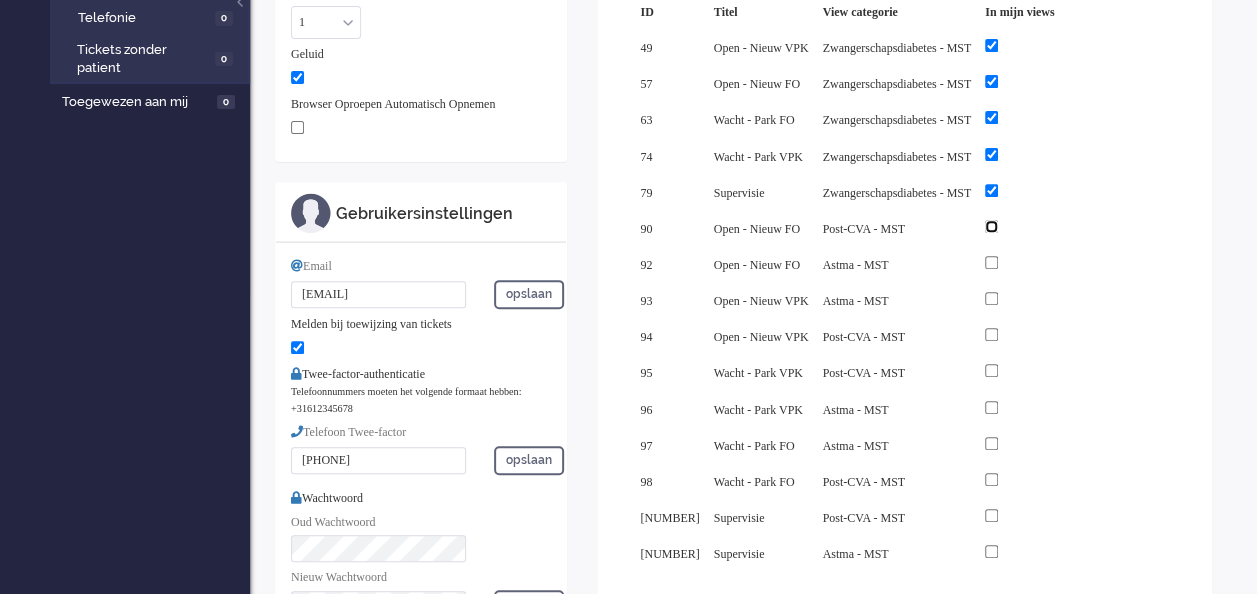 click at bounding box center [991, 226] 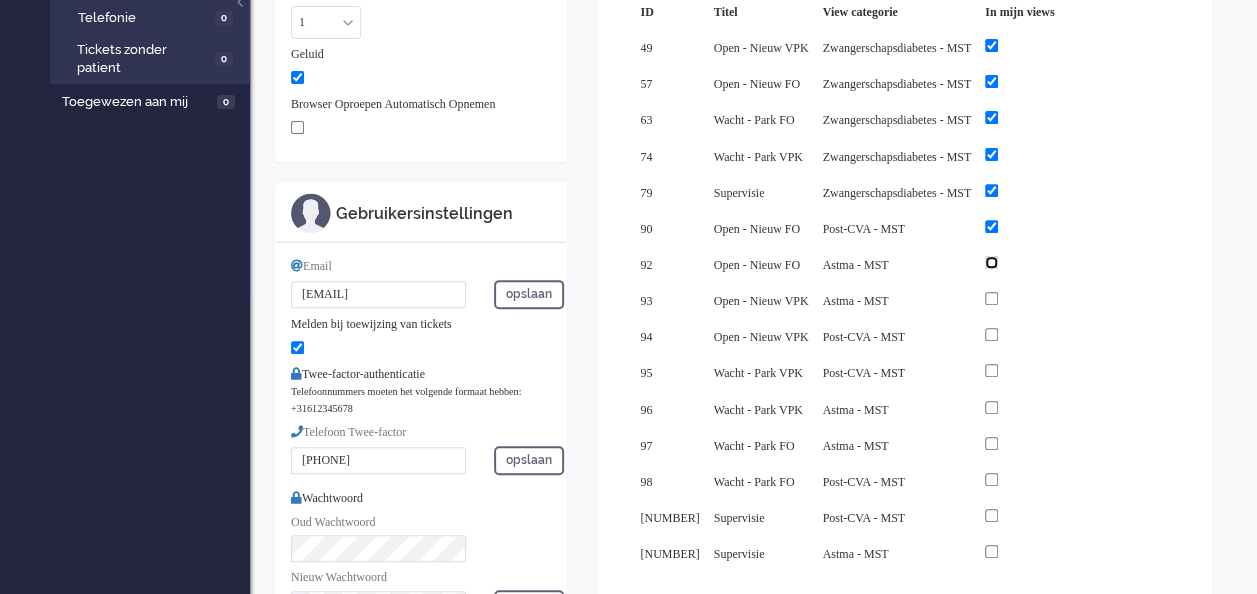 click at bounding box center (991, 262) 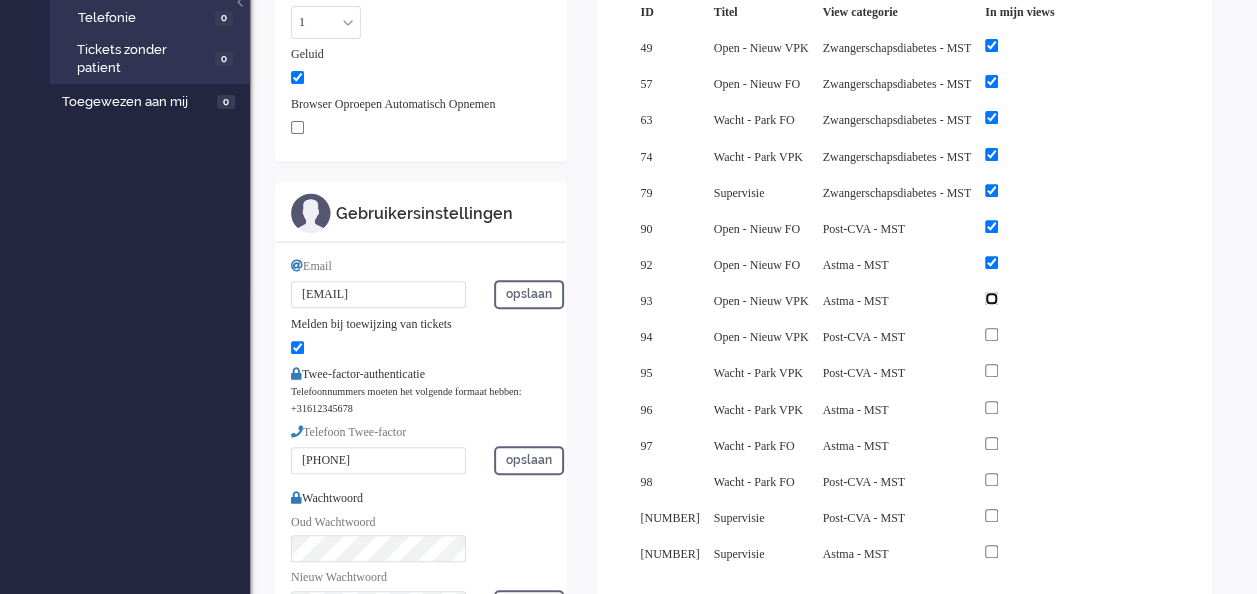 click at bounding box center [991, 298] 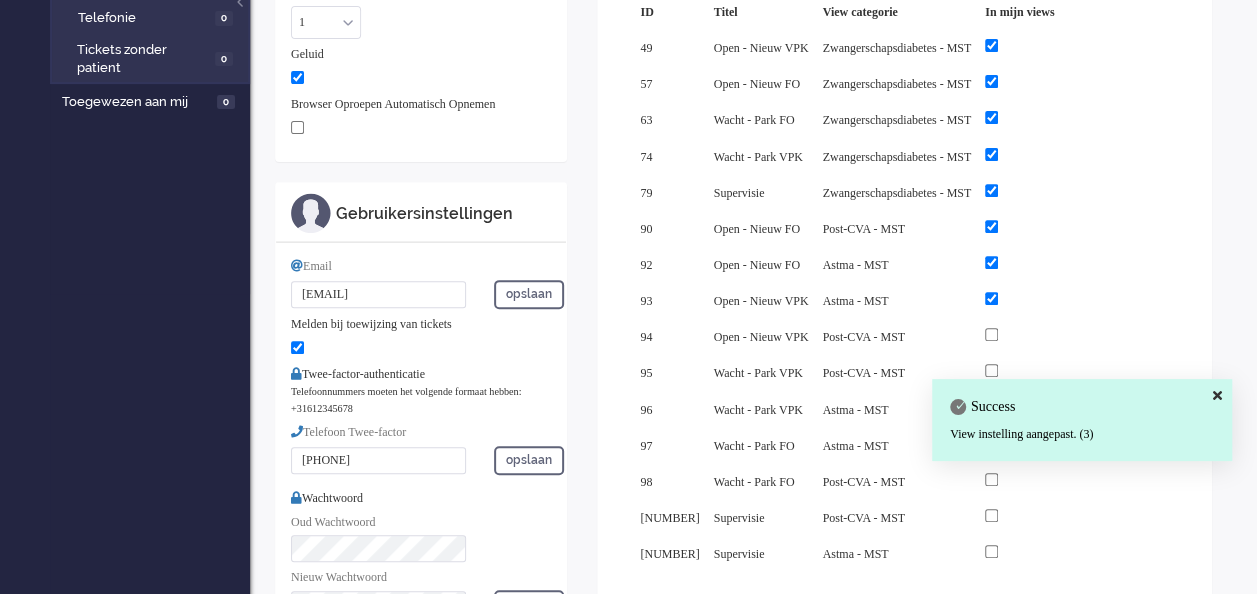 click at bounding box center (1019, 335) 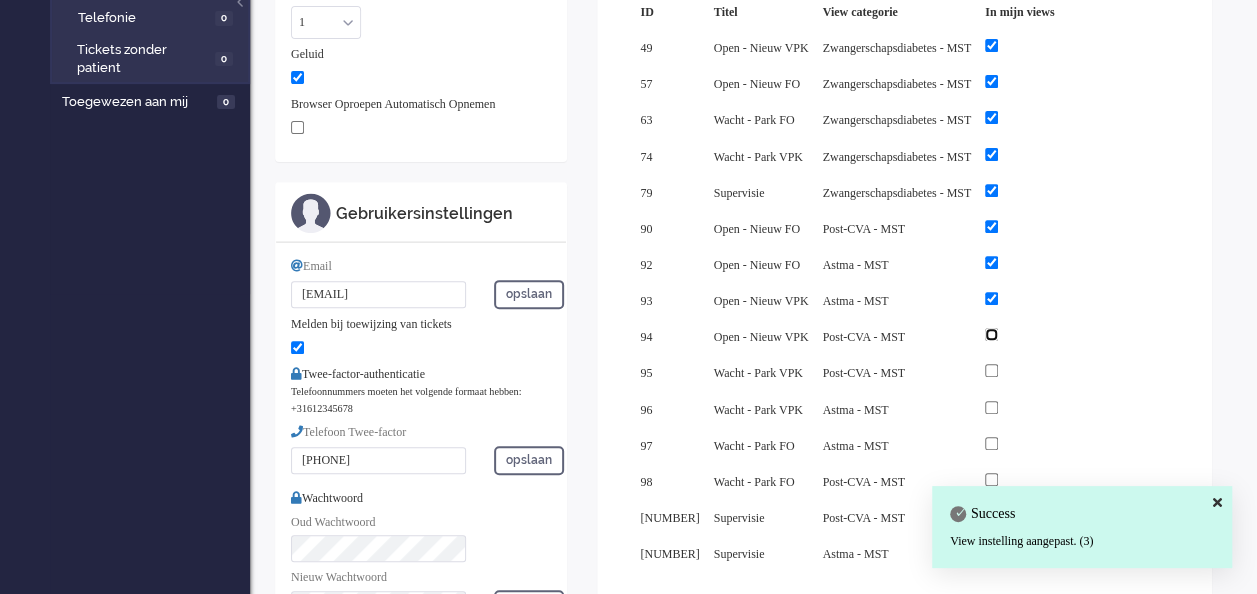 click at bounding box center [991, 334] 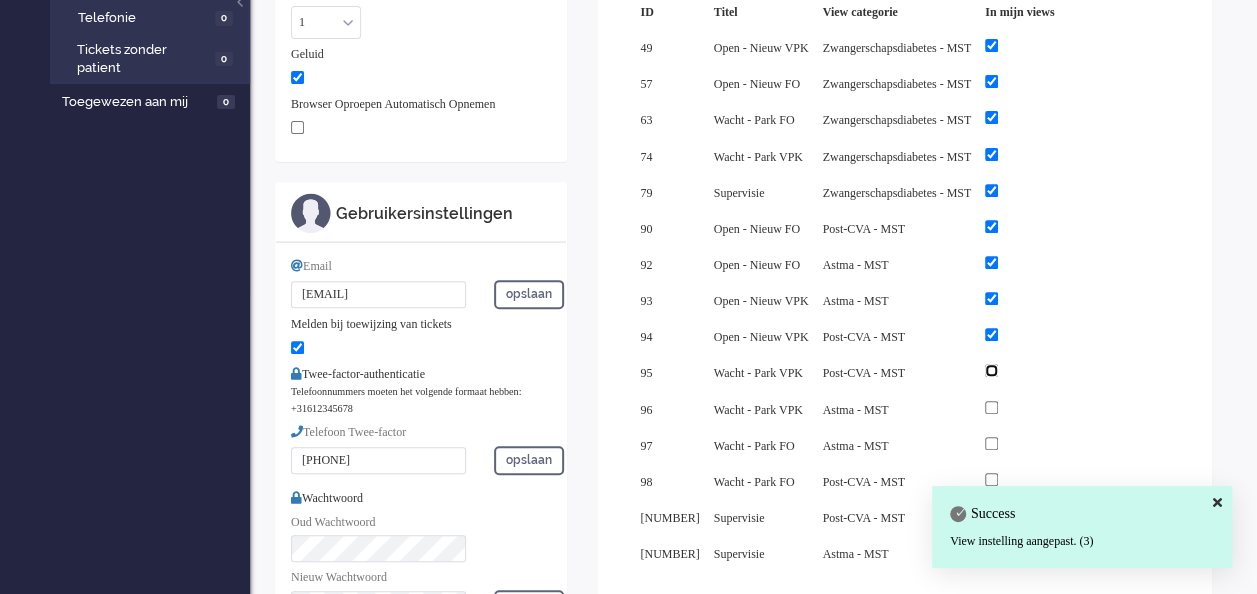 click at bounding box center (991, 370) 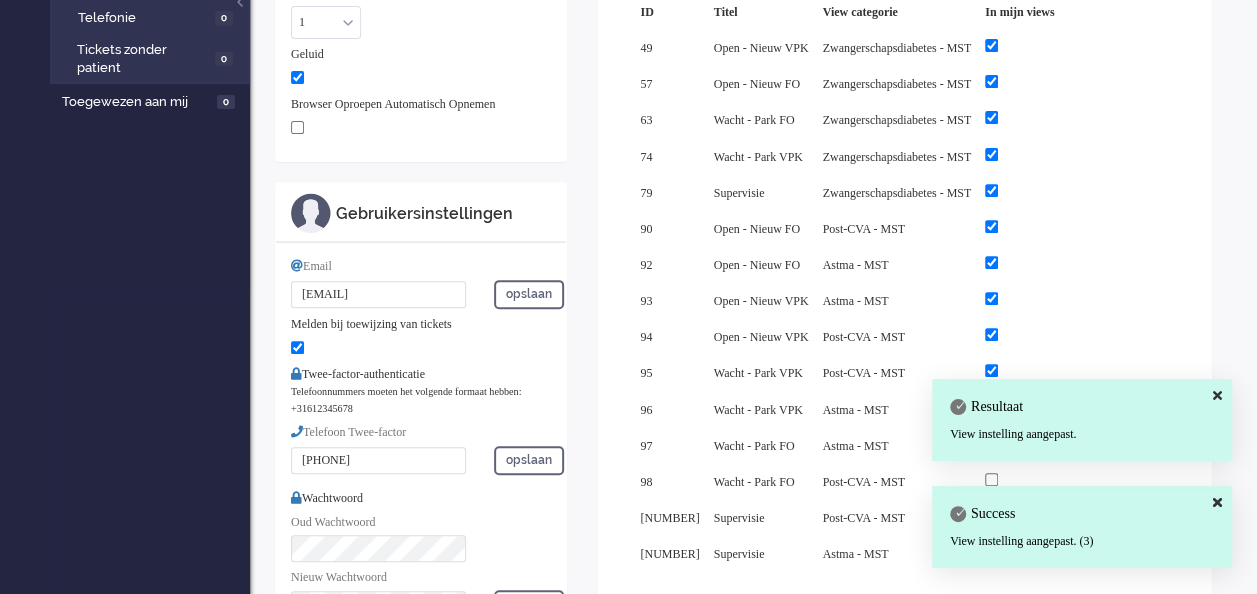 click on "Resultaat View instelling aangepast." at bounding box center [1082, 420] 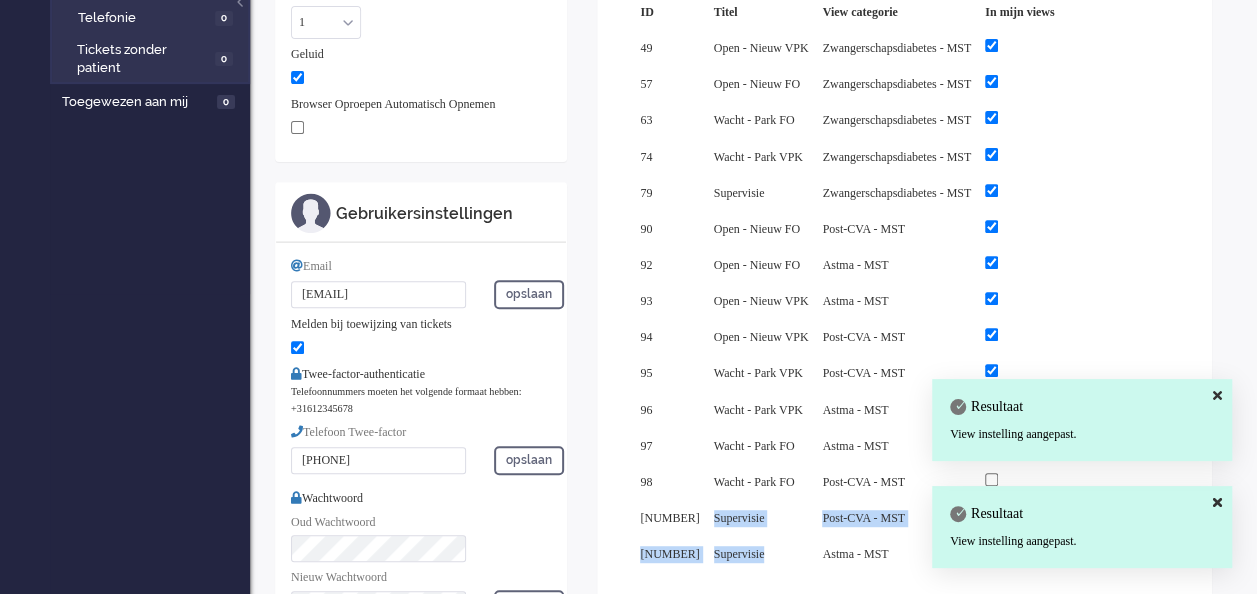 drag, startPoint x: 680, startPoint y: 510, endPoint x: 754, endPoint y: 546, distance: 82.29216 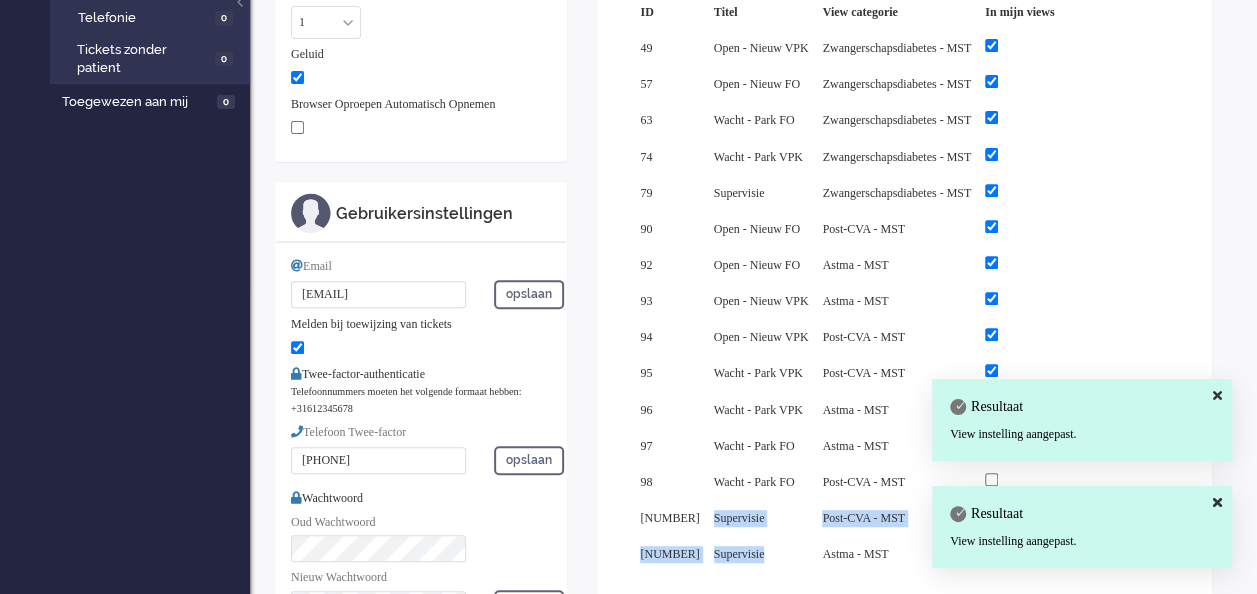 click on "Pagina  1  van 1 ID Titel View categorie In mijn views 49 Open - Nieuw VPK Zwangerschapsdiabetes - MST 57 Open - Nieuw FO Zwangerschapsdiabetes - MST 63 Wacht - Park FO Zwangerschapsdiabetes - MST 74 Wacht - Park VPK Zwangerschapsdiabetes - MST 79 Supervisie Zwangerschapsdiabetes - MST 90 Open - Nieuw FO Post-CVA - MST 92 Open - Nieuw FO Astma - MST 93 Open - Nieuw VPK Astma - MST 94 Open - Nieuw VPK Post-CVA - MST 95 Wacht - Park VPK Post-CVA - MST 96 Wacht - Park VPK Astma - MST 97 Wacht - Park FO Astma - MST 98 Wacht - Park FO Post-CVA - MST 99 Supervisie Post-CVA - MST 100 Supervisie Astma - MST Pagina  1  van 1" 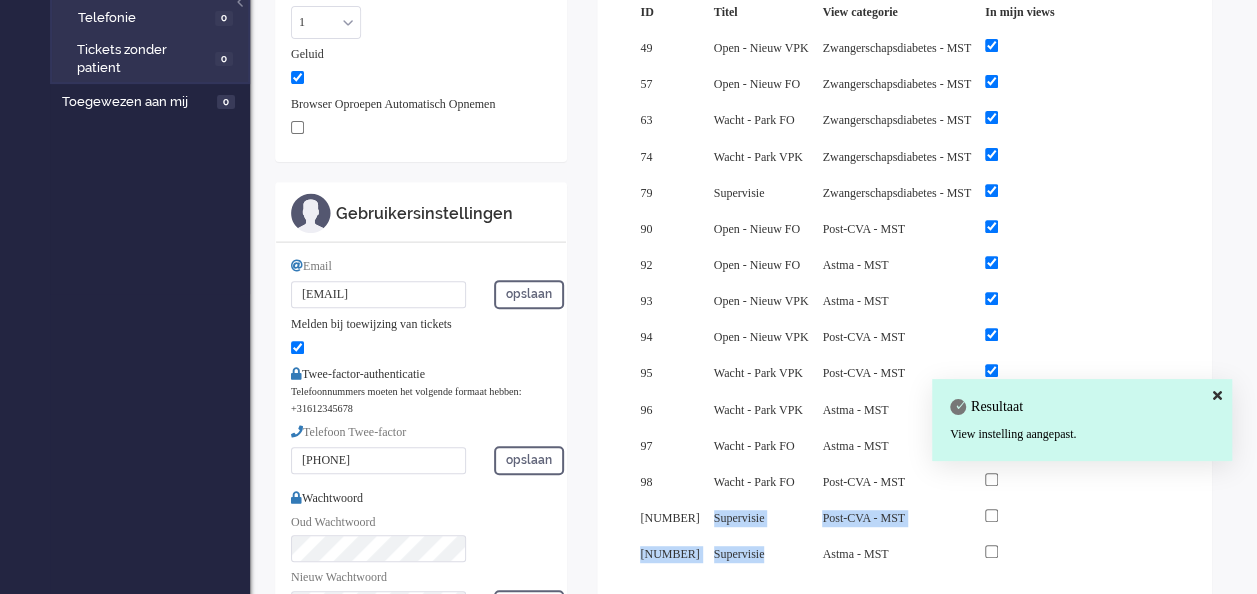 drag, startPoint x: 754, startPoint y: 546, endPoint x: 797, endPoint y: 556, distance: 44.14748 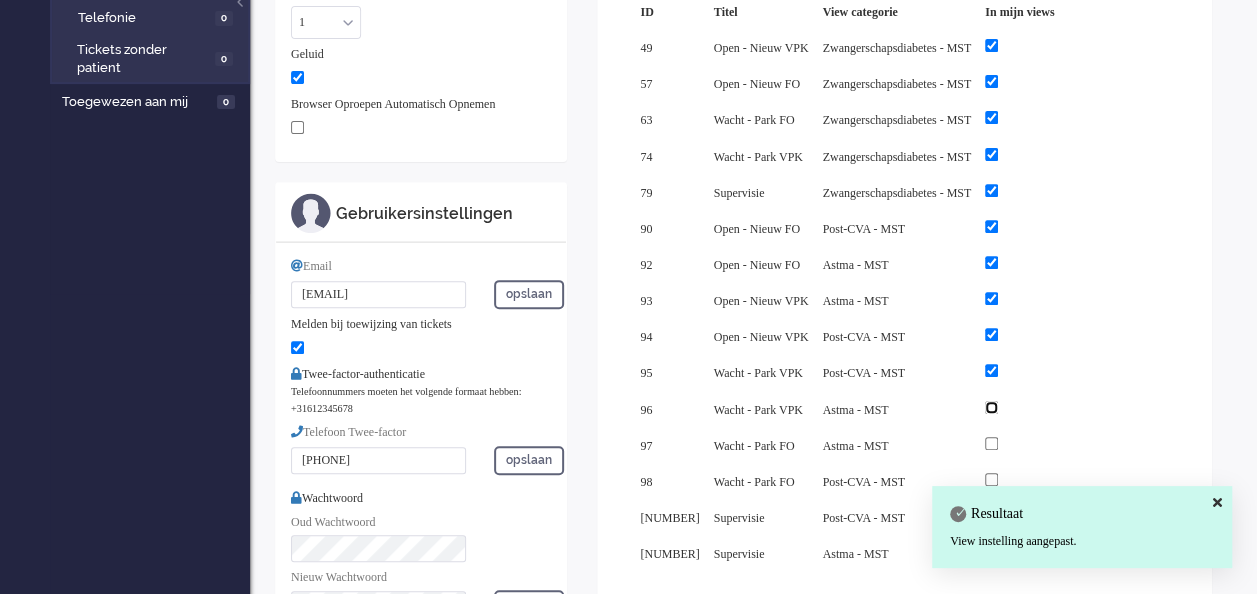 click at bounding box center [991, 407] 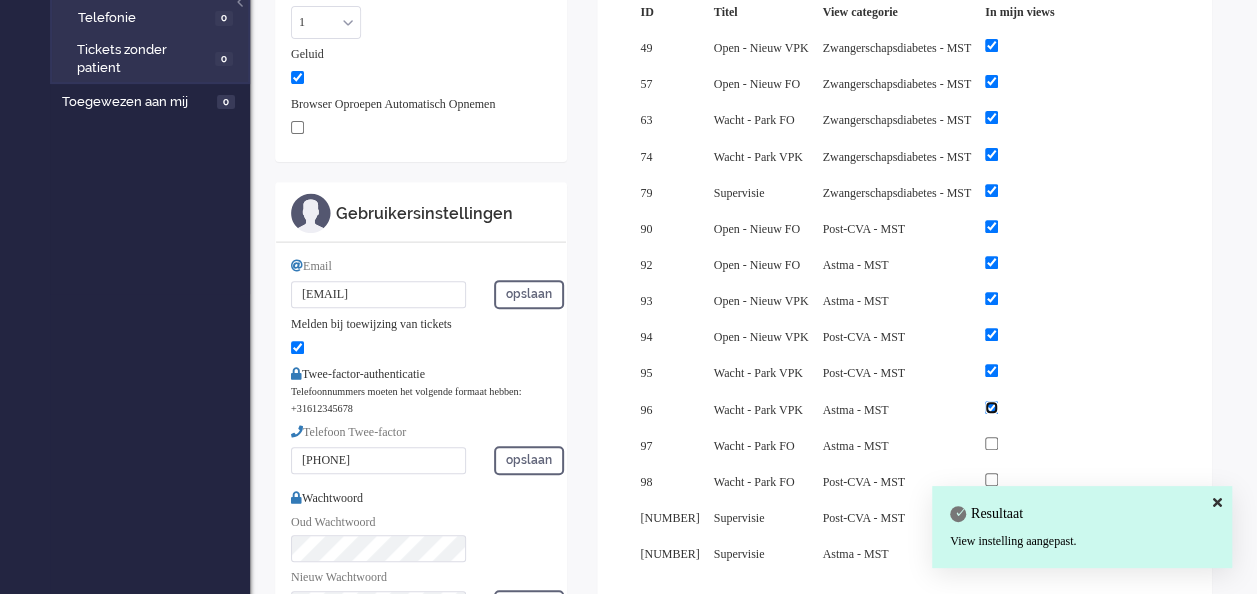 checkbox on "true" 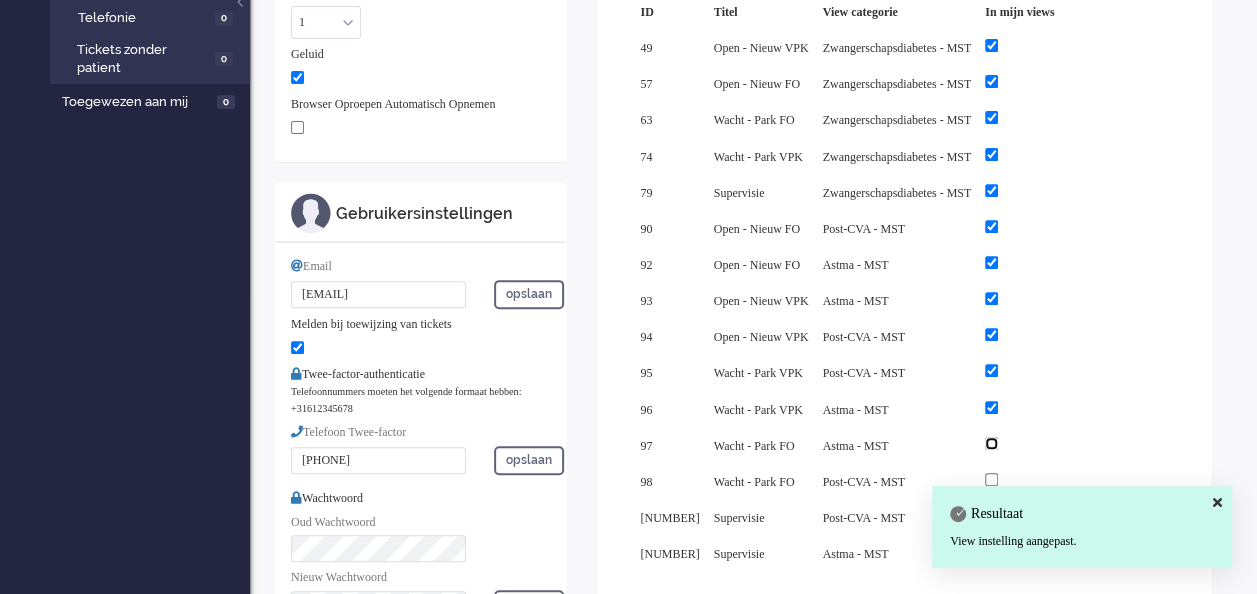 click at bounding box center [991, 443] 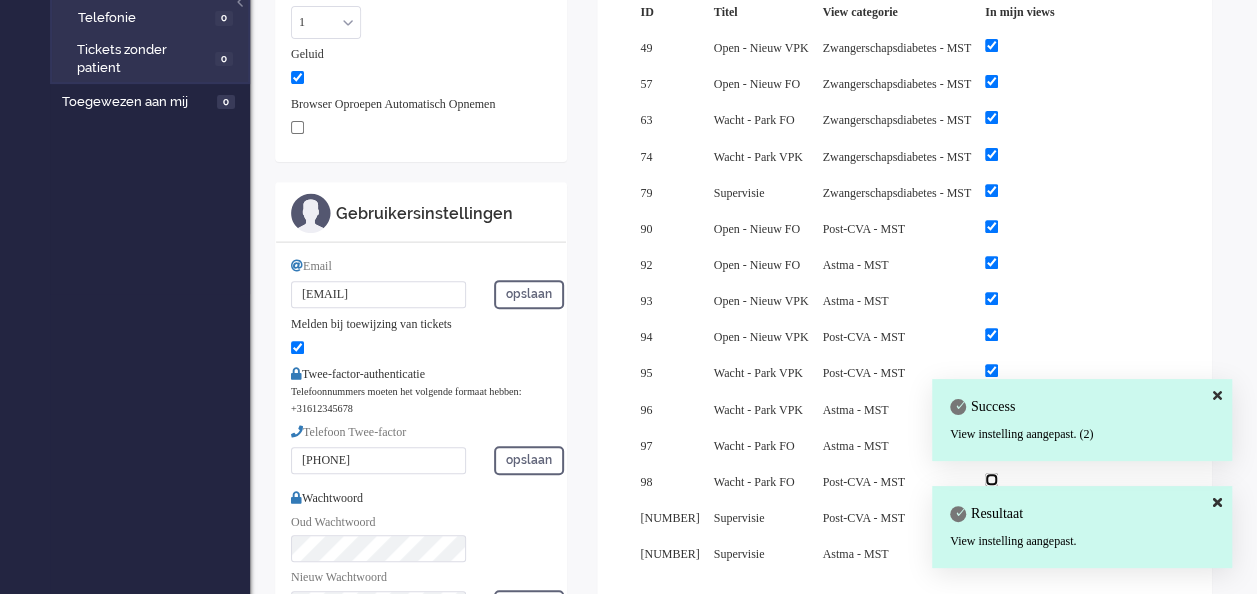 click at bounding box center [991, 479] 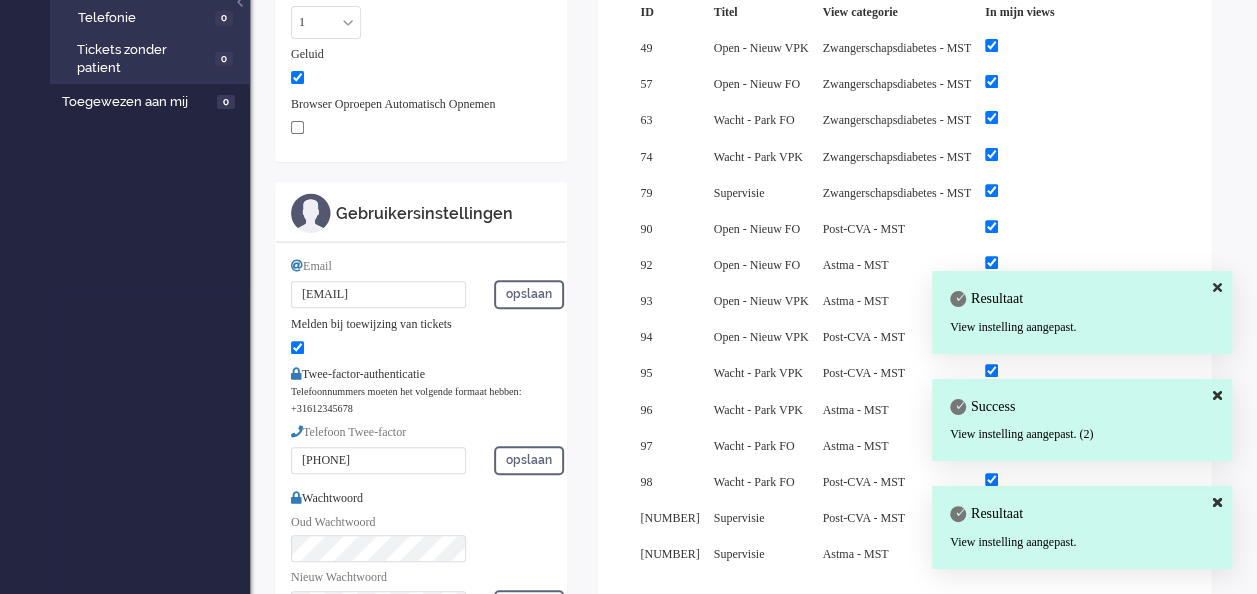 click at bounding box center (1217, 287) 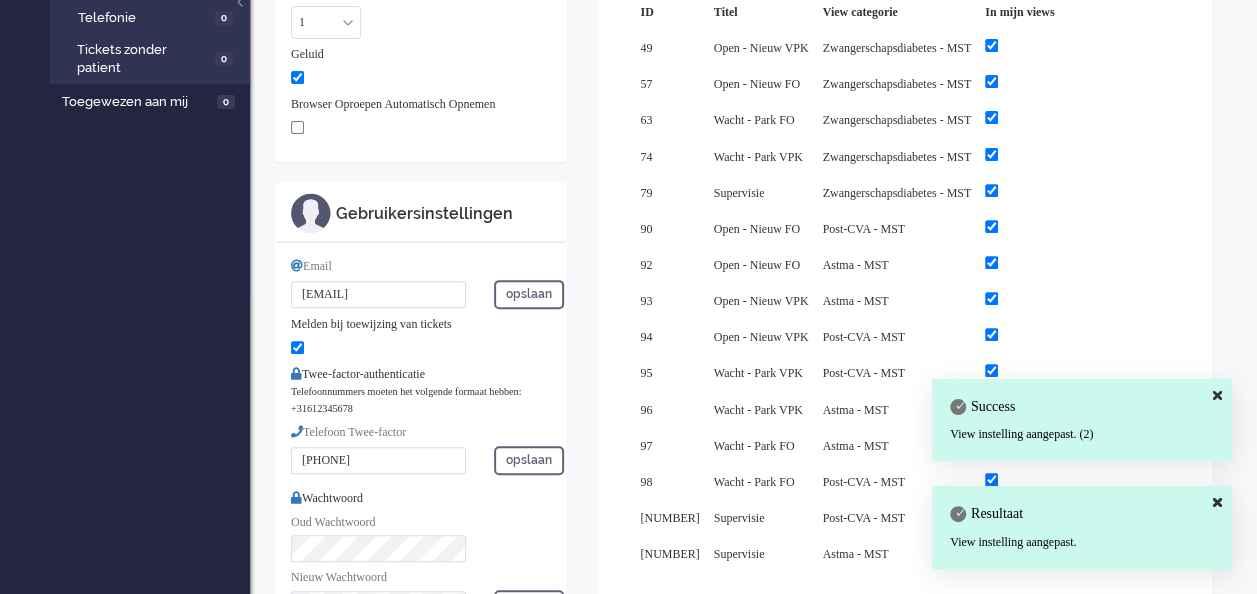 click at bounding box center [1217, 395] 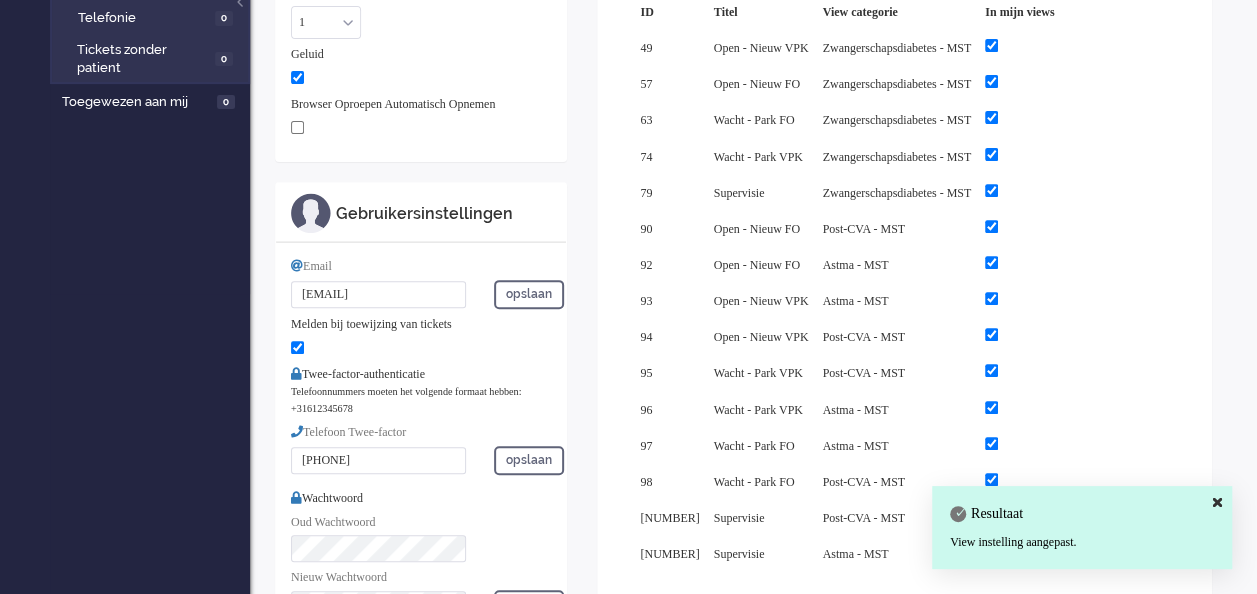 click at bounding box center [1217, 502] 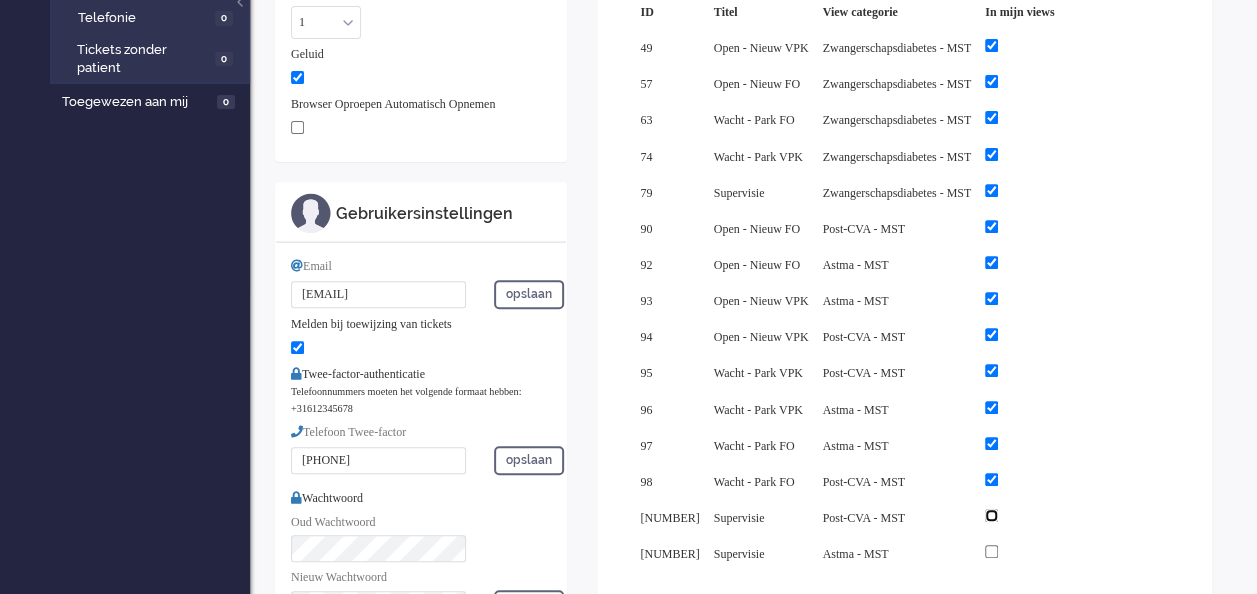 click at bounding box center [991, 515] 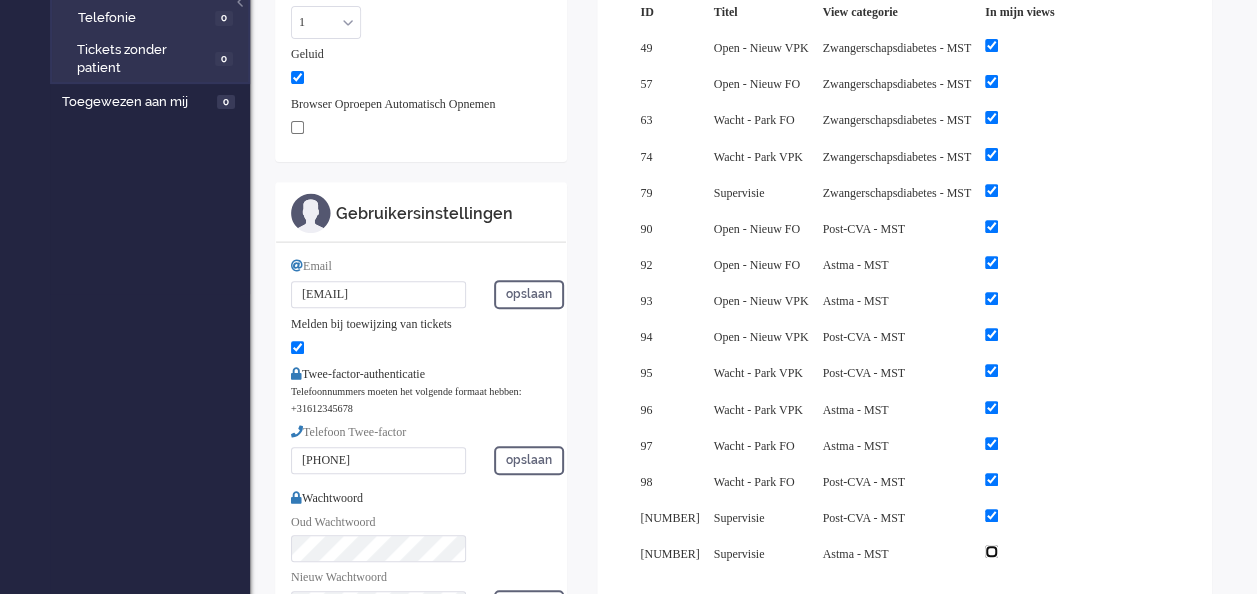 click at bounding box center [991, 551] 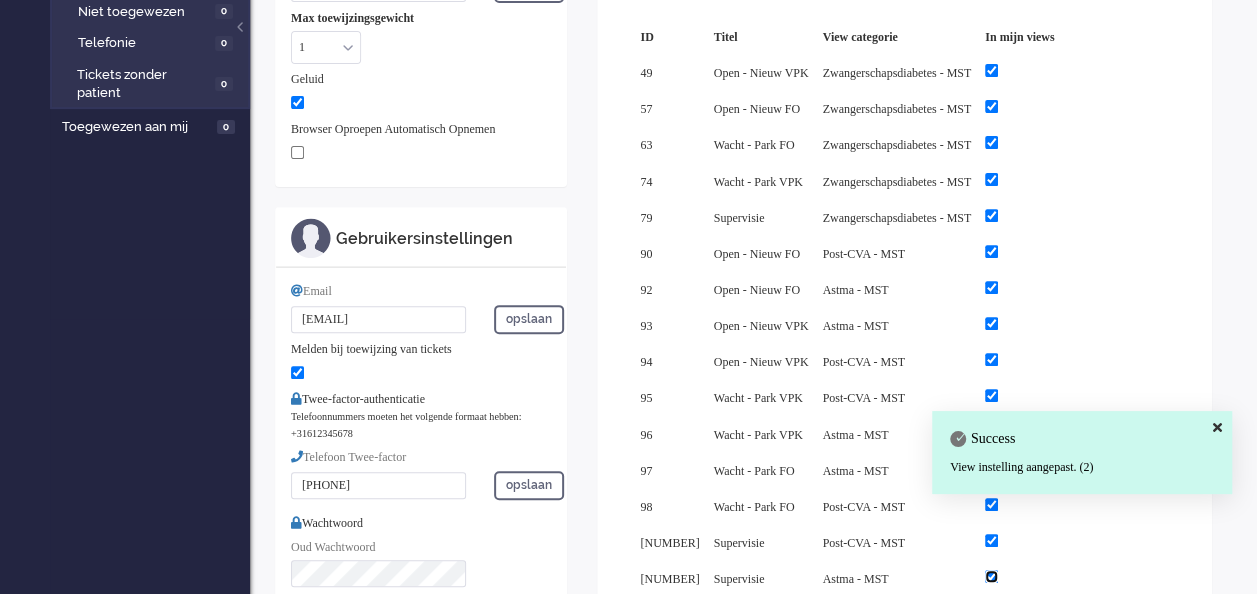 scroll, scrollTop: 600, scrollLeft: 0, axis: vertical 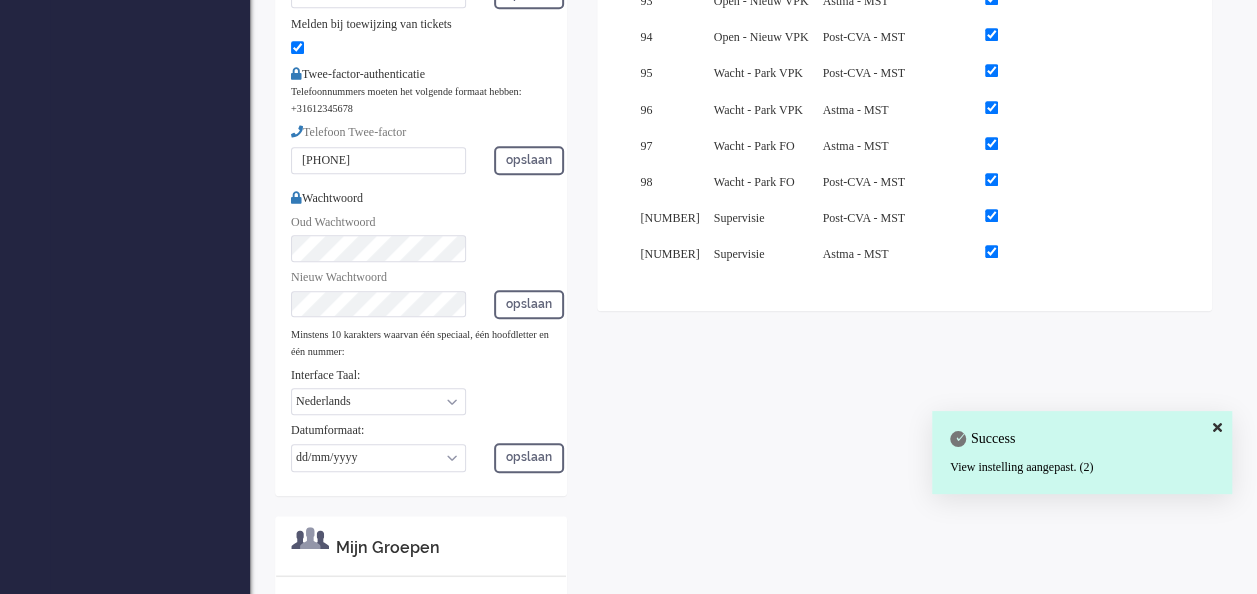 click at bounding box center [25, 69] 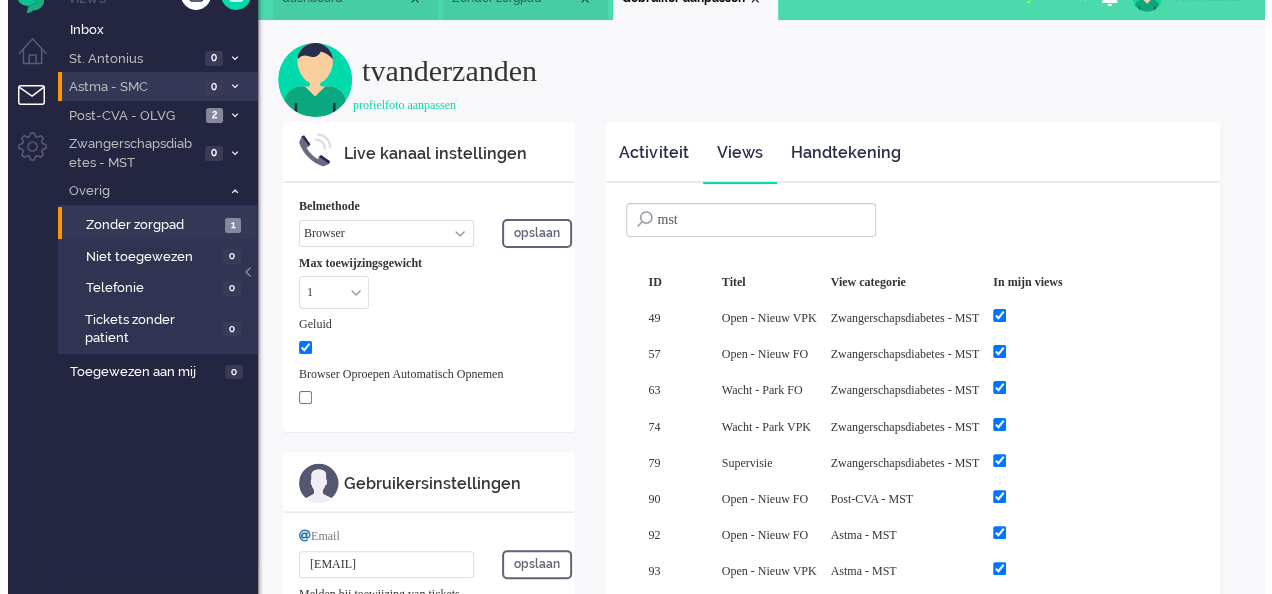 scroll, scrollTop: 0, scrollLeft: 0, axis: both 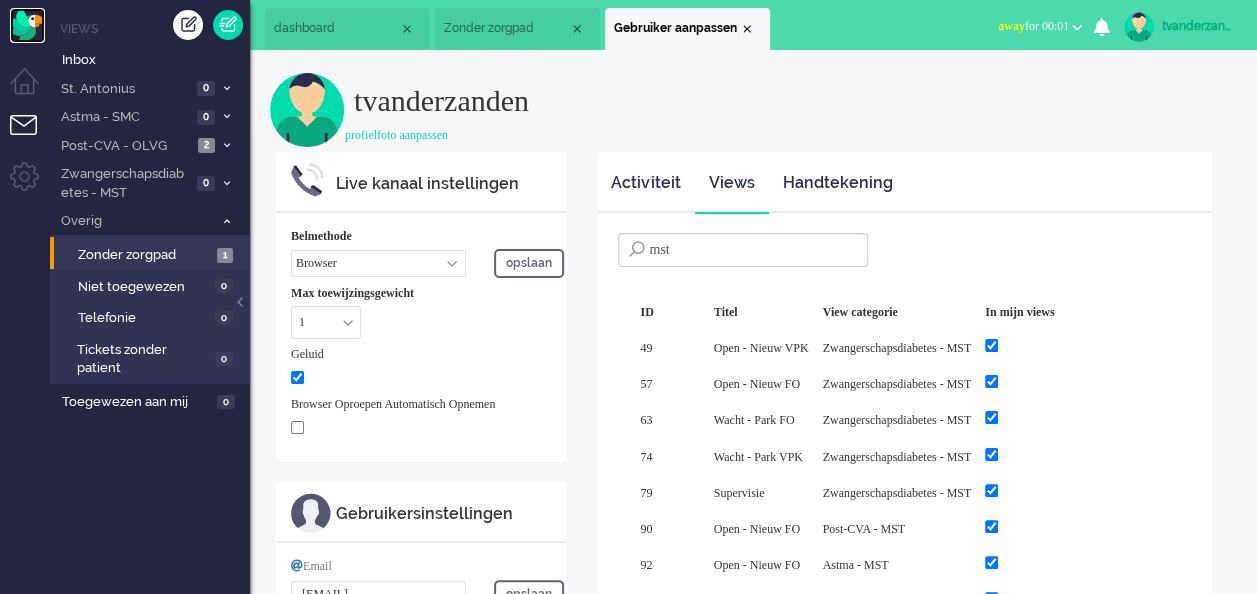 click at bounding box center [27, 25] 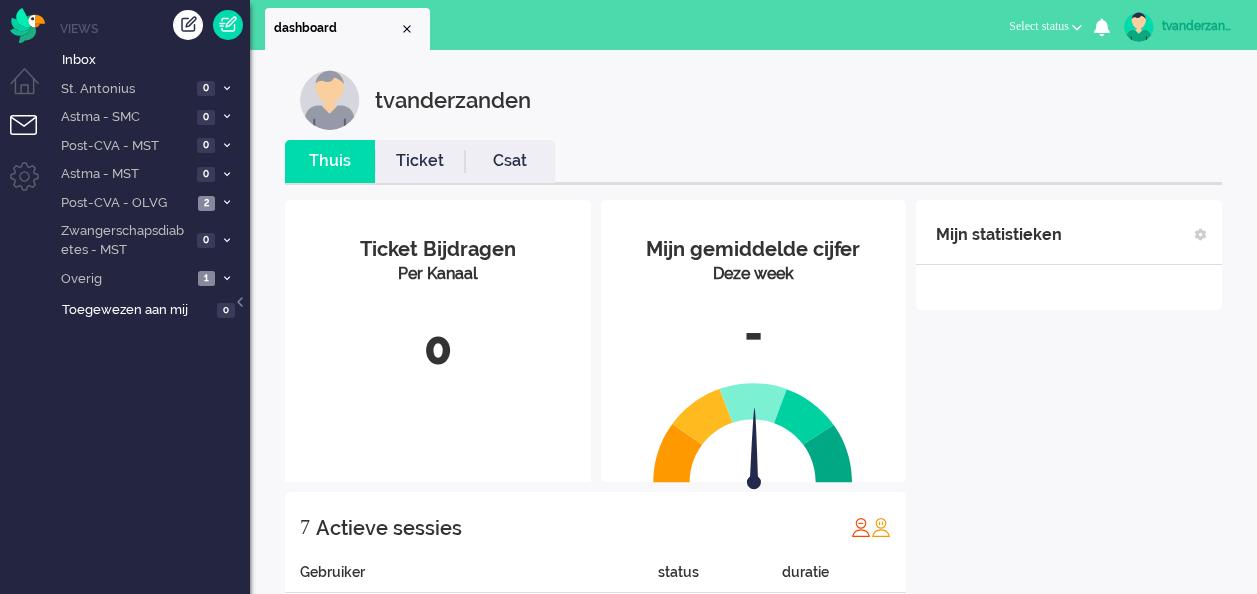 scroll, scrollTop: 0, scrollLeft: 0, axis: both 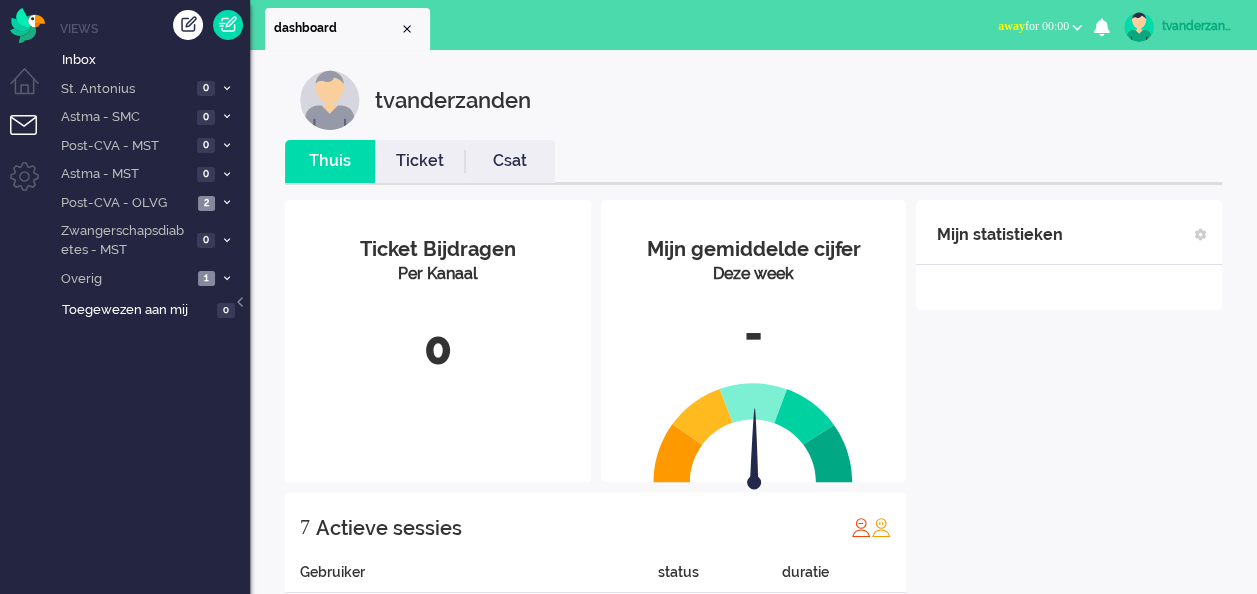 click on "tvanderzanden" at bounding box center [1199, 26] 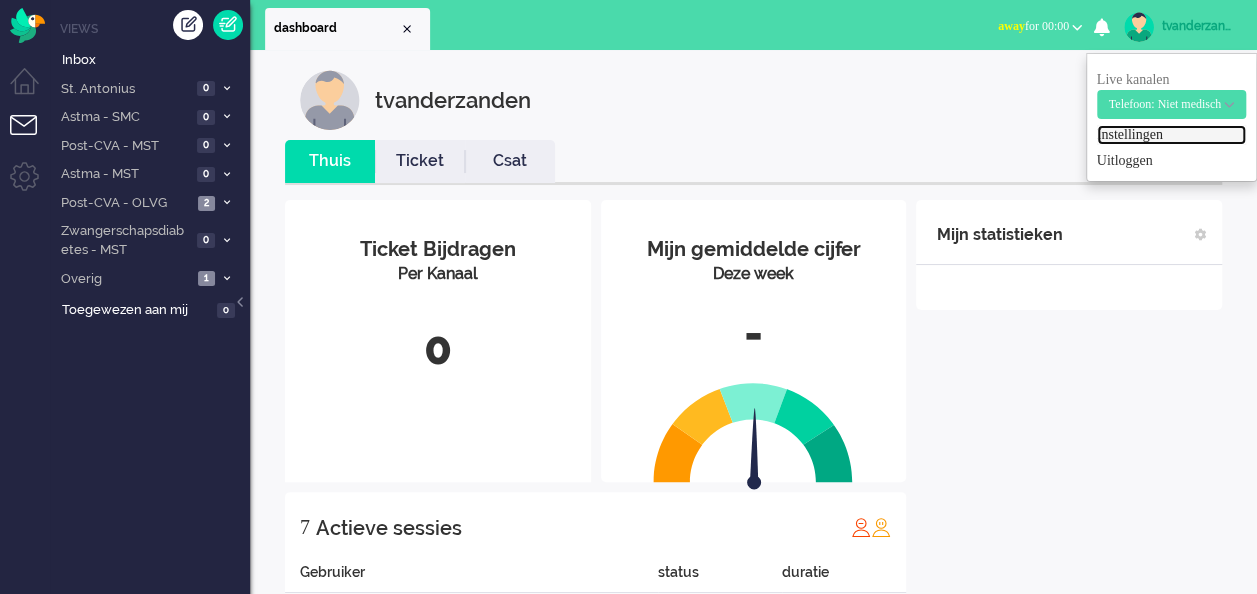 click on "Instellingen" at bounding box center (1171, 135) 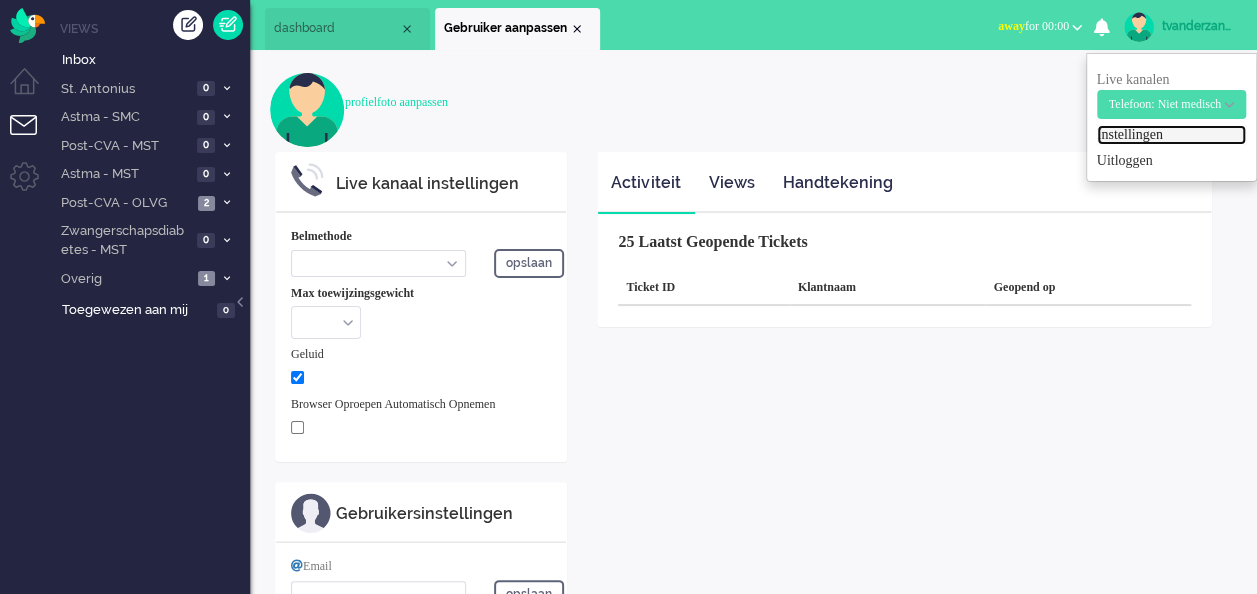 select on "browser" 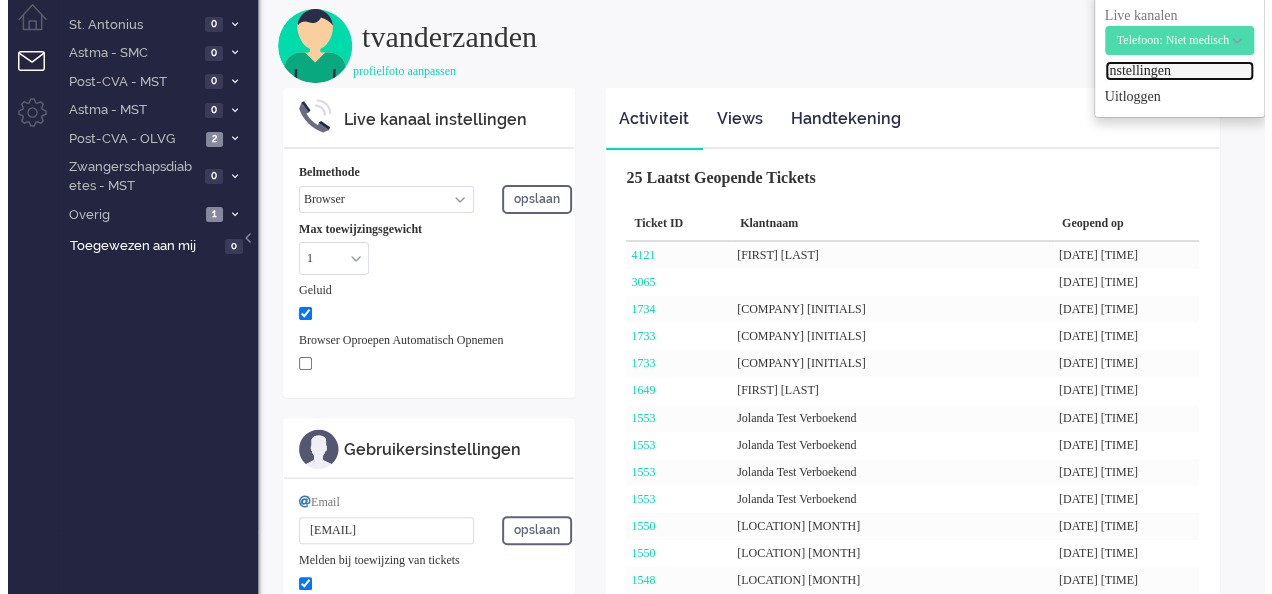 scroll, scrollTop: 0, scrollLeft: 0, axis: both 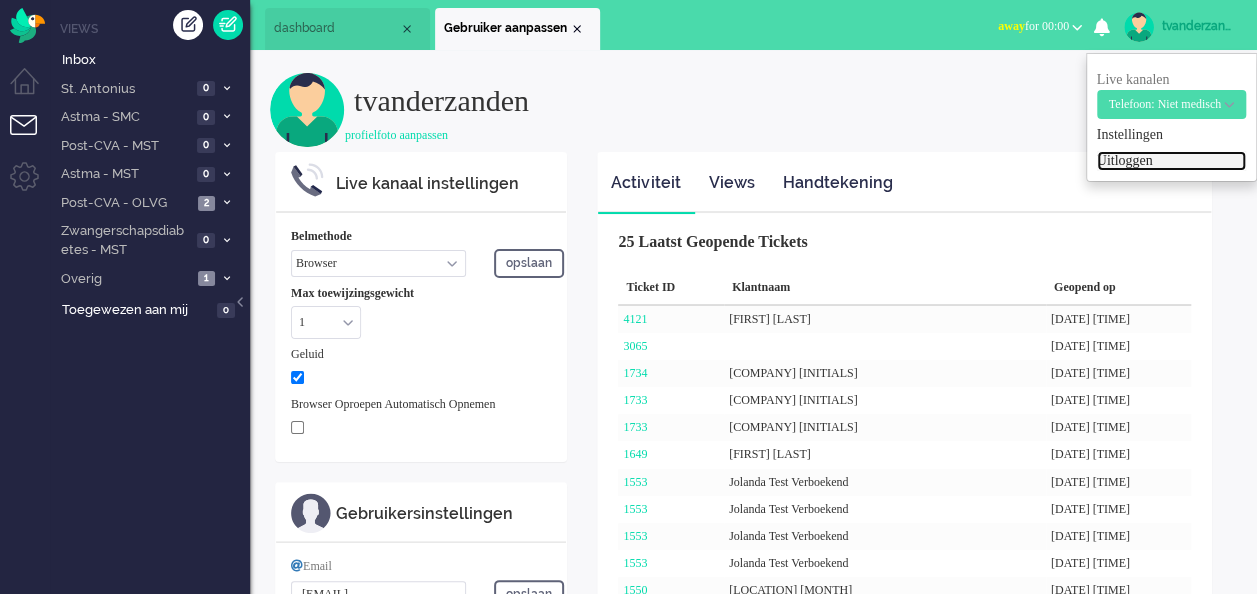 click on "Uitloggen" at bounding box center (1171, 161) 